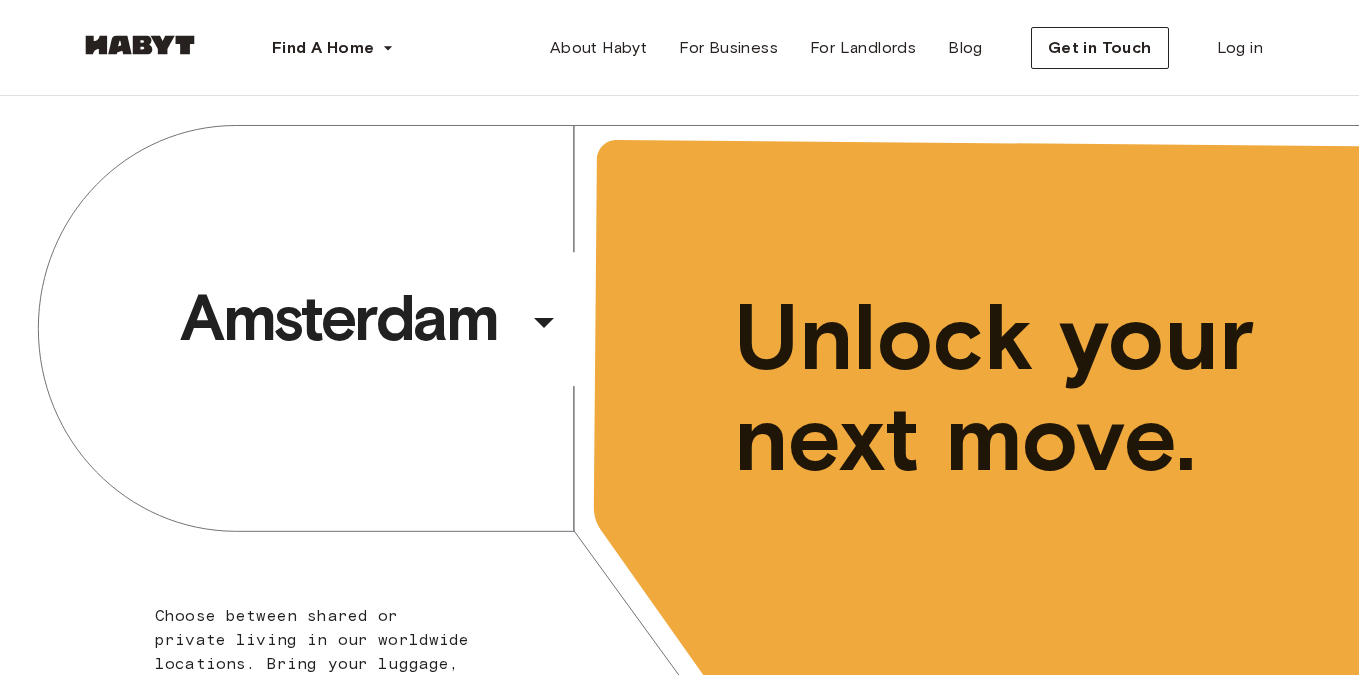 scroll, scrollTop: 19, scrollLeft: 0, axis: vertical 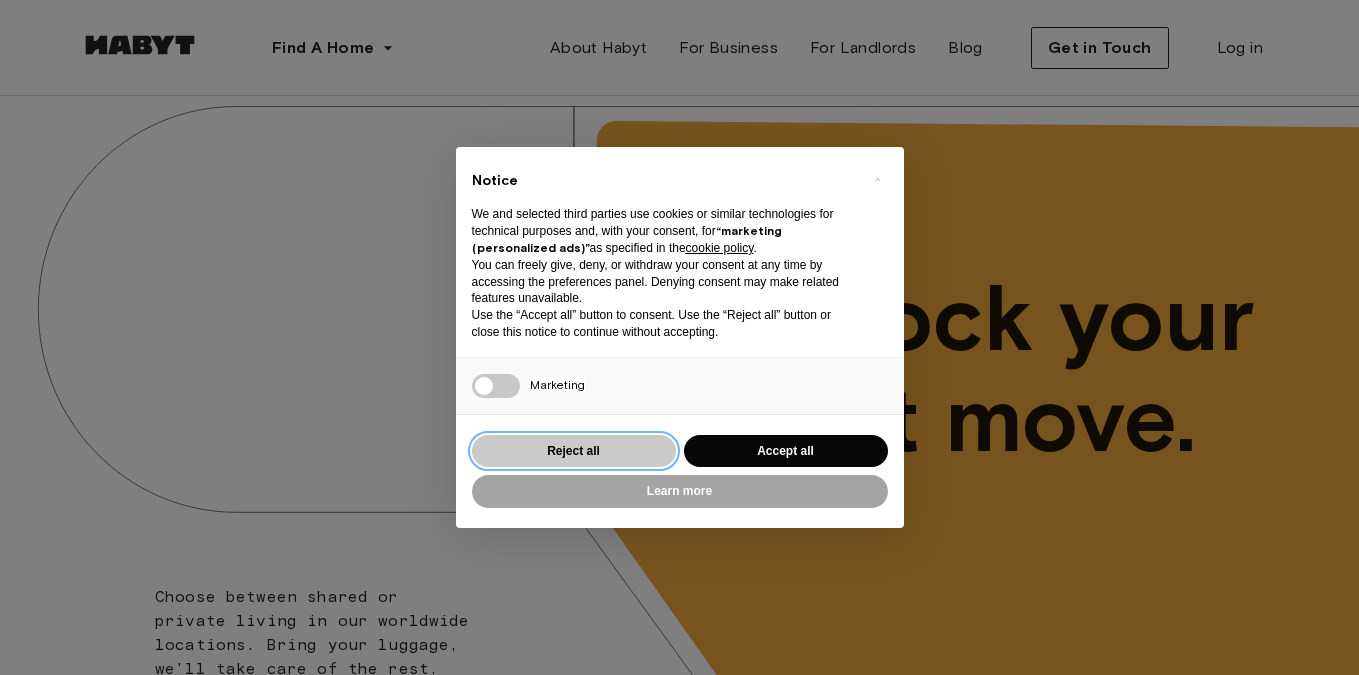 click on "Reject all" at bounding box center [574, 451] 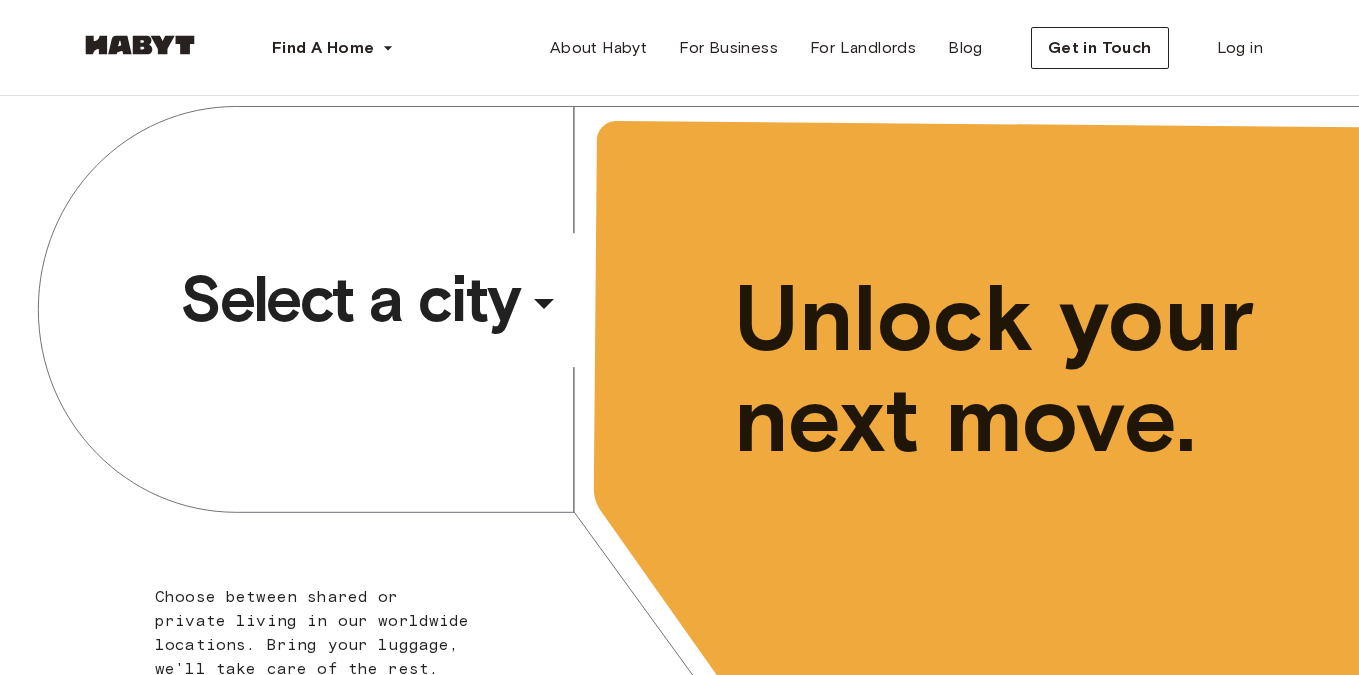 click on "Select a city" at bounding box center [350, 299] 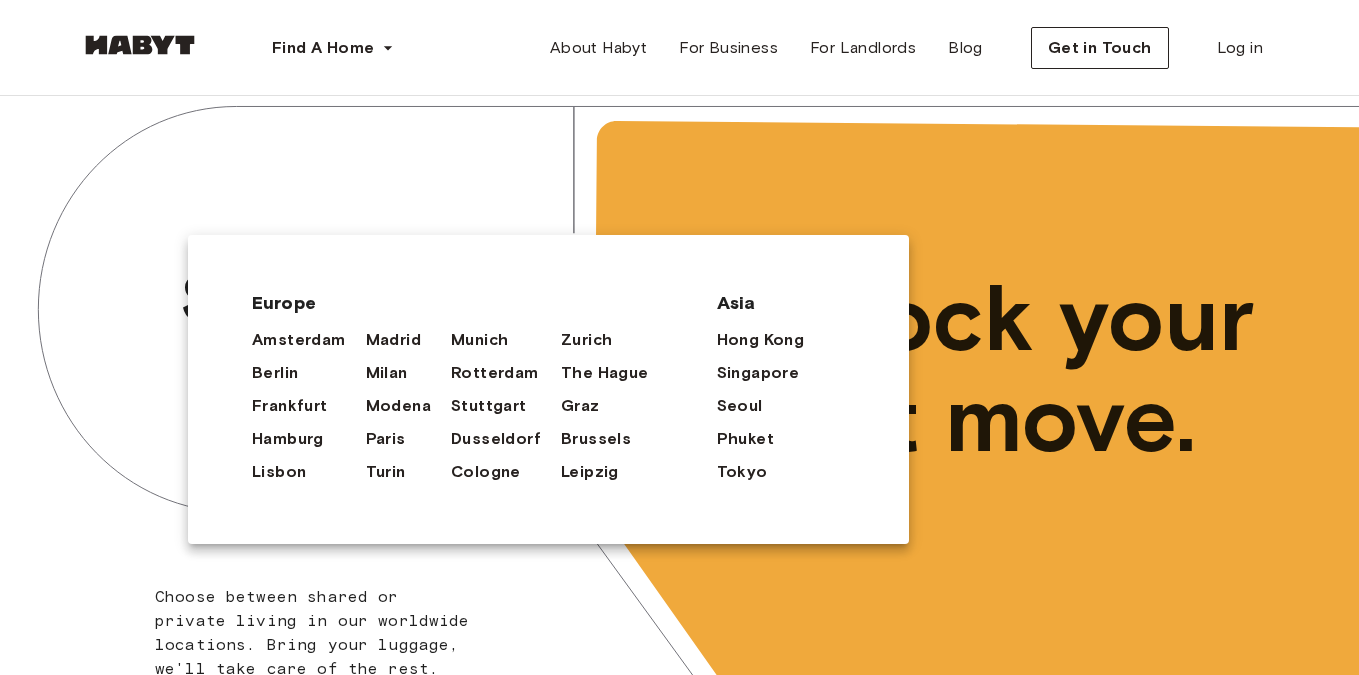 click at bounding box center [679, 337] 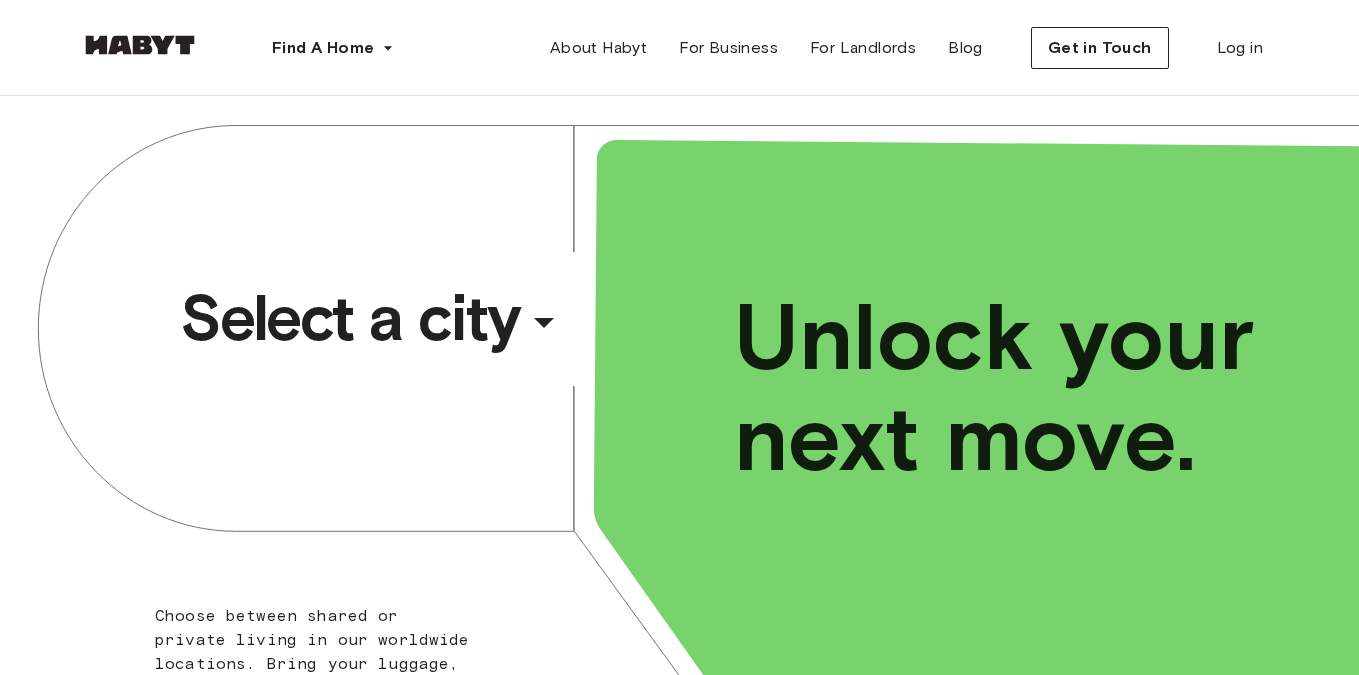scroll, scrollTop: 0, scrollLeft: 0, axis: both 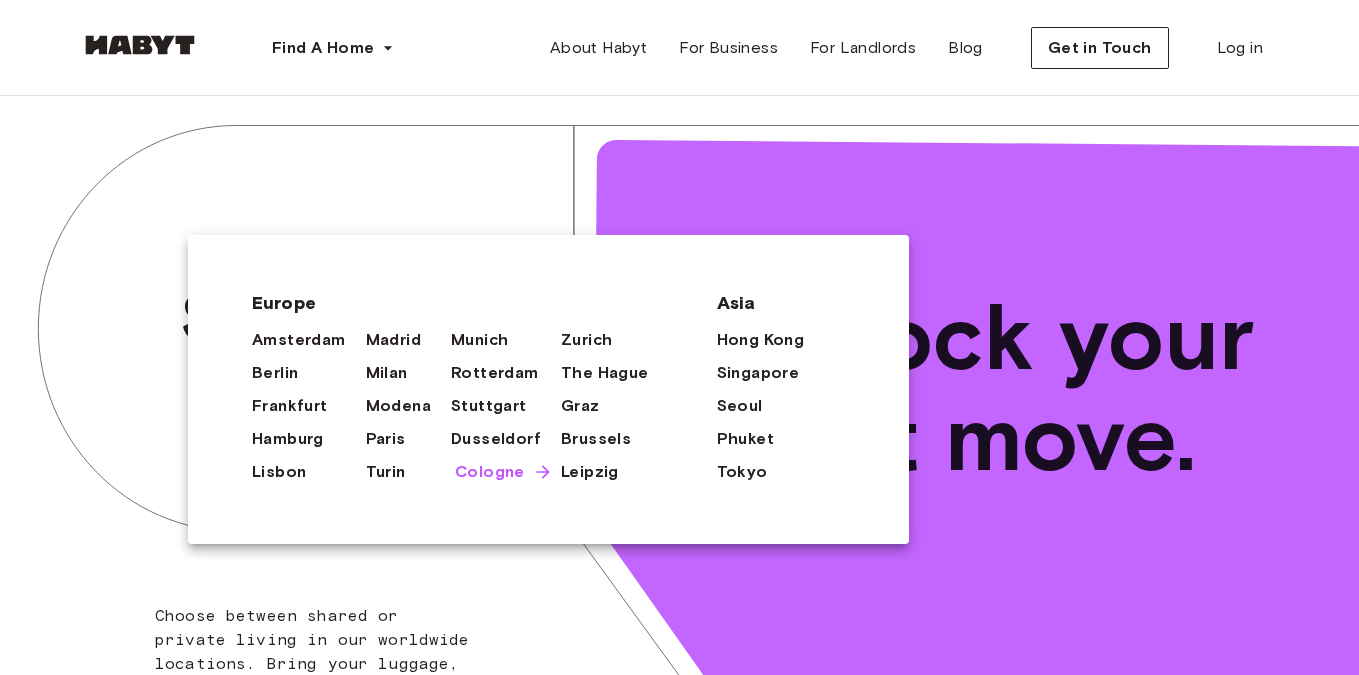 click on "Cologne" at bounding box center [490, 472] 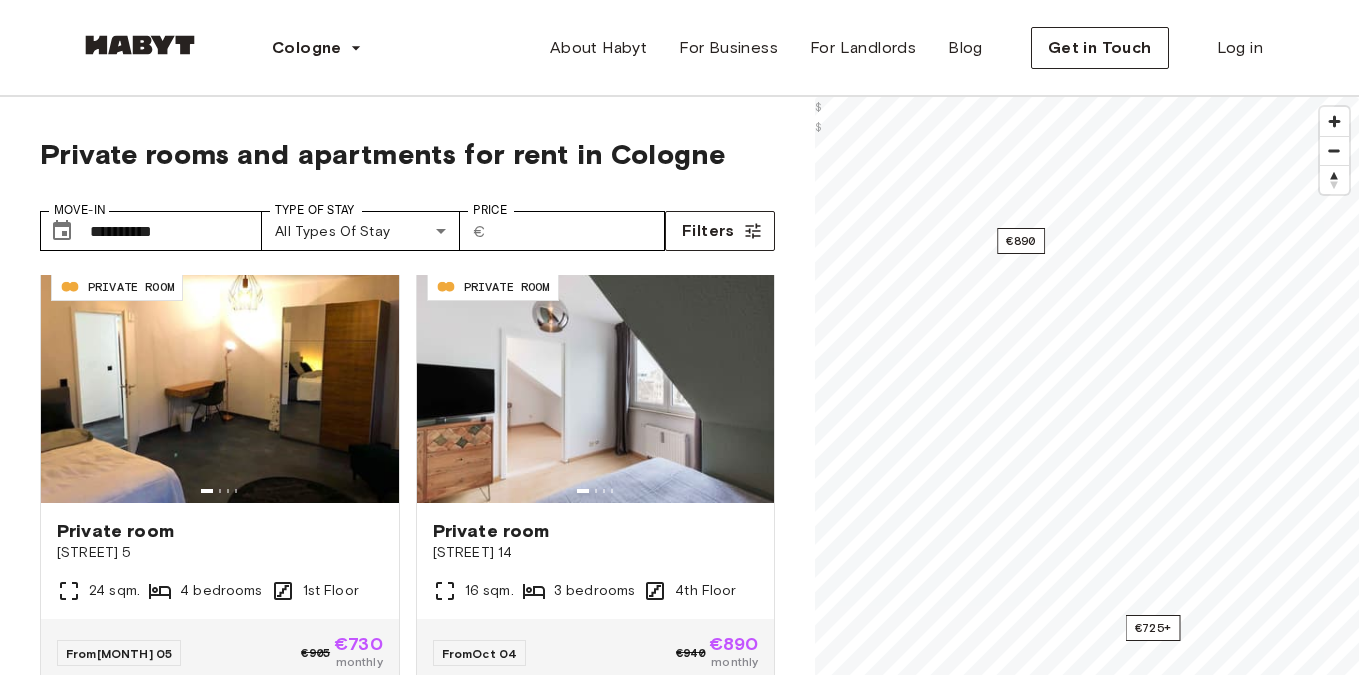 scroll, scrollTop: 1, scrollLeft: 0, axis: vertical 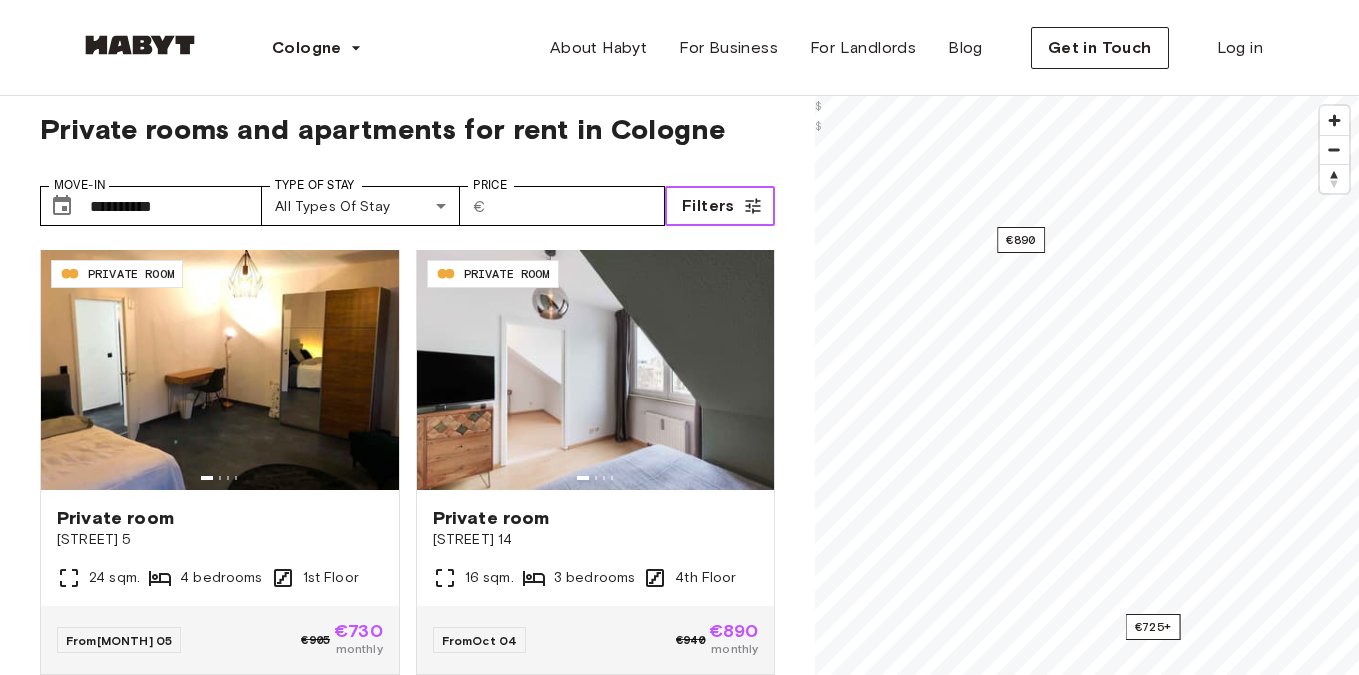 click on "Filters" at bounding box center [720, 206] 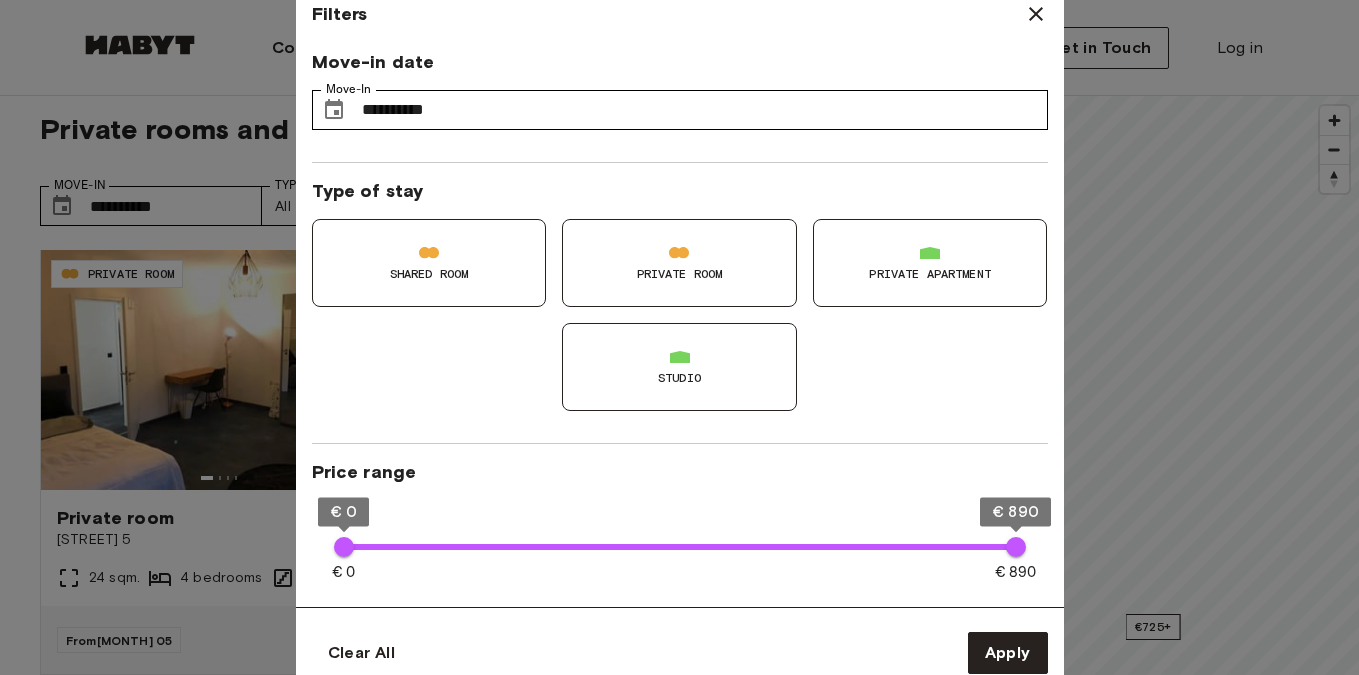 click on "Type of stay" at bounding box center (680, 191) 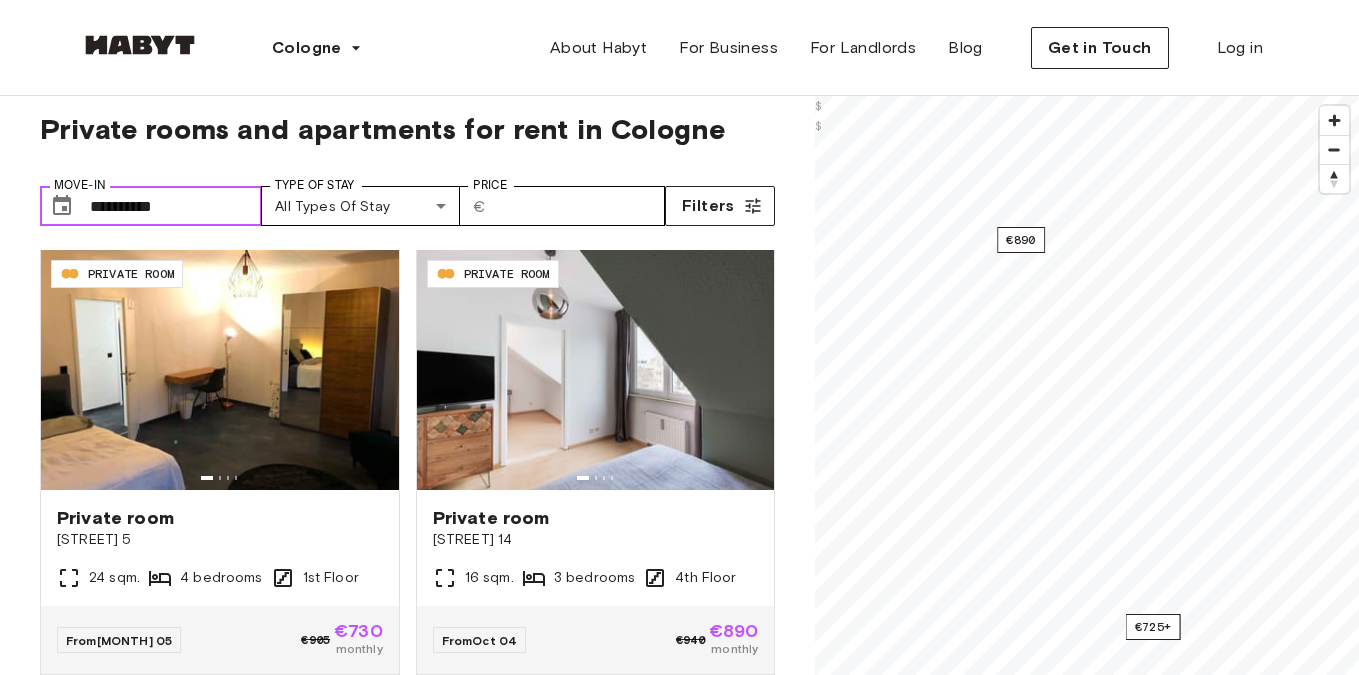 click on "**********" at bounding box center (176, 206) 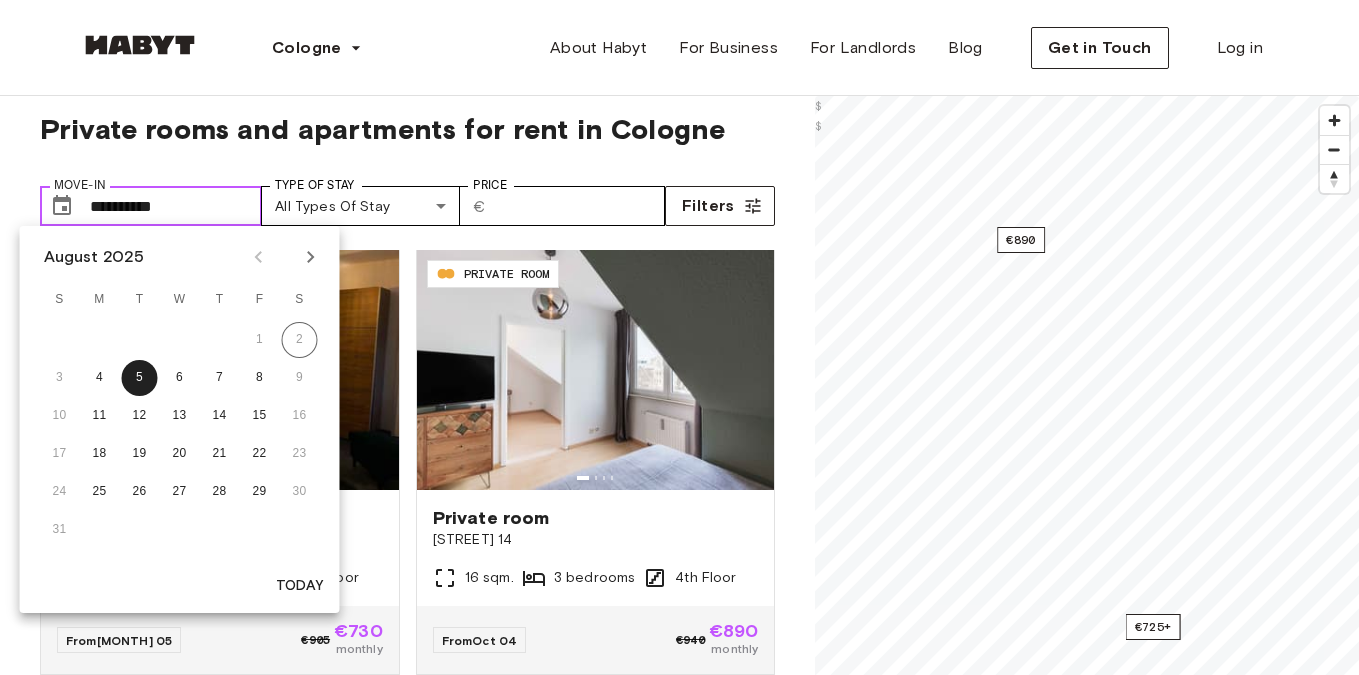 click on "**********" at bounding box center (176, 206) 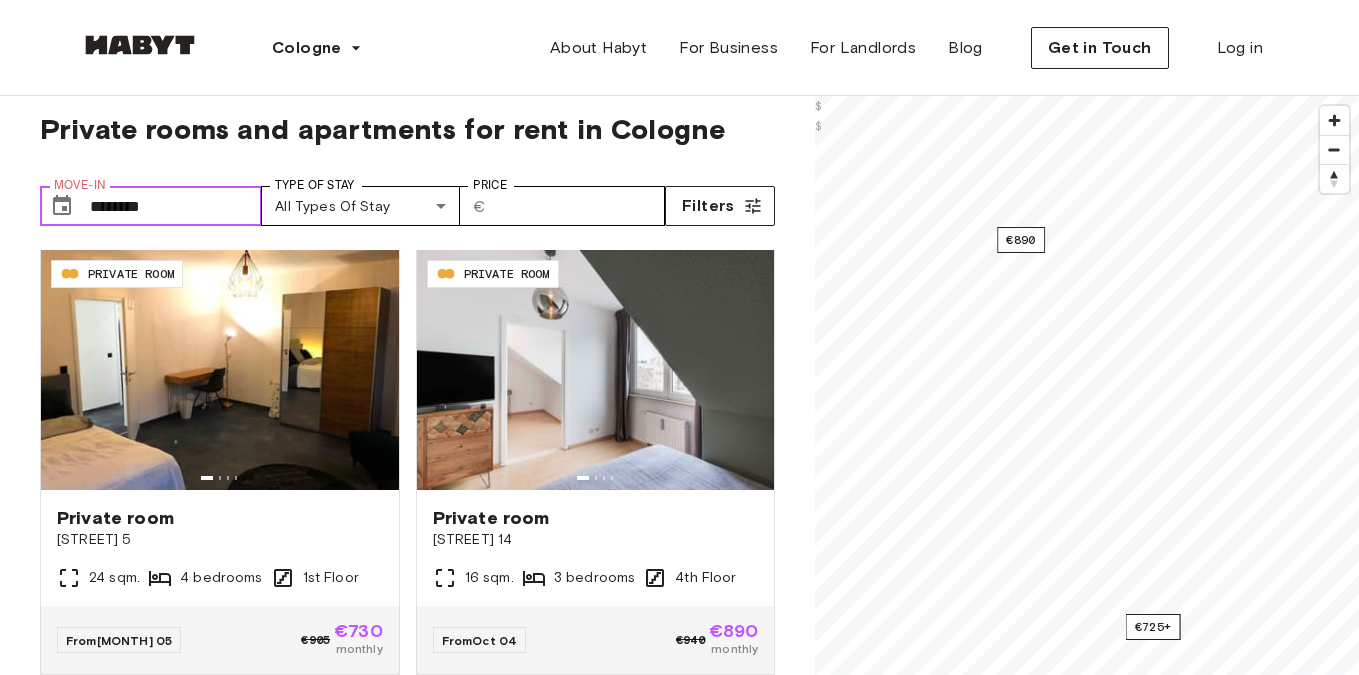 type on "********" 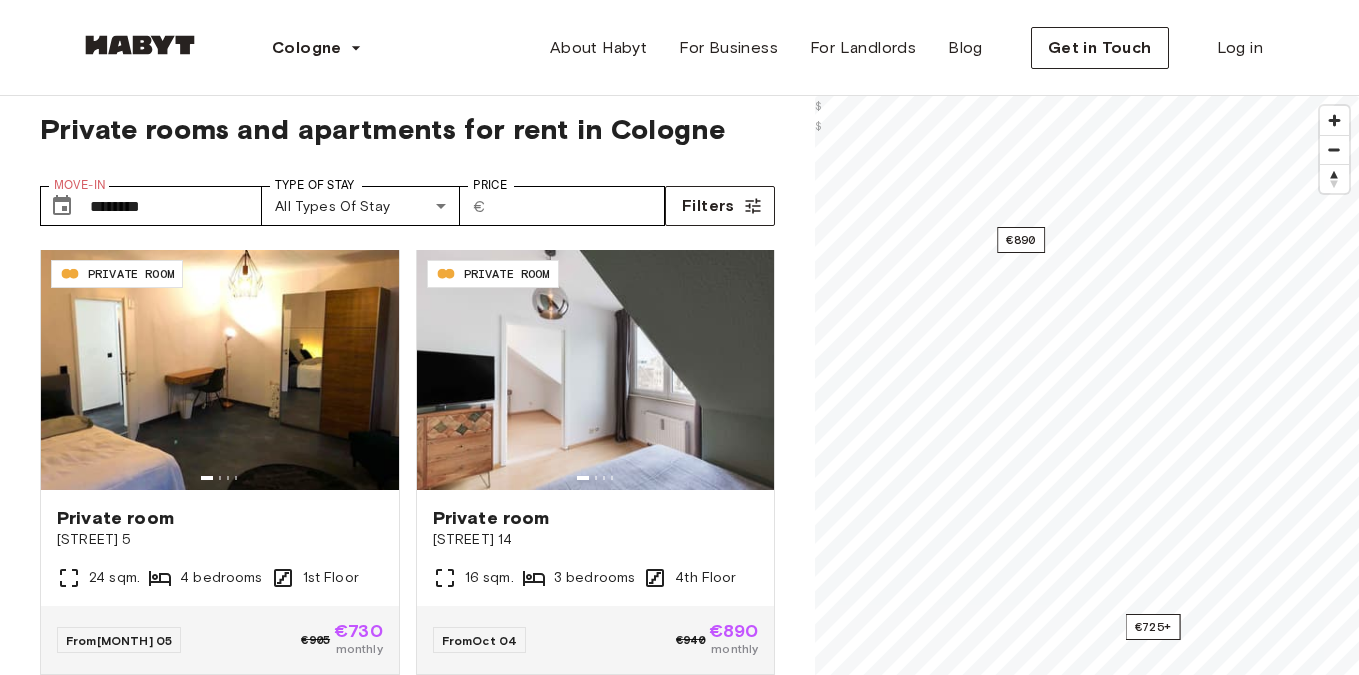 click on "Move-In ​ ******** Move-In Type of Stay All types of stay Type of Stay Price ​ € Price Filters" at bounding box center (407, 198) 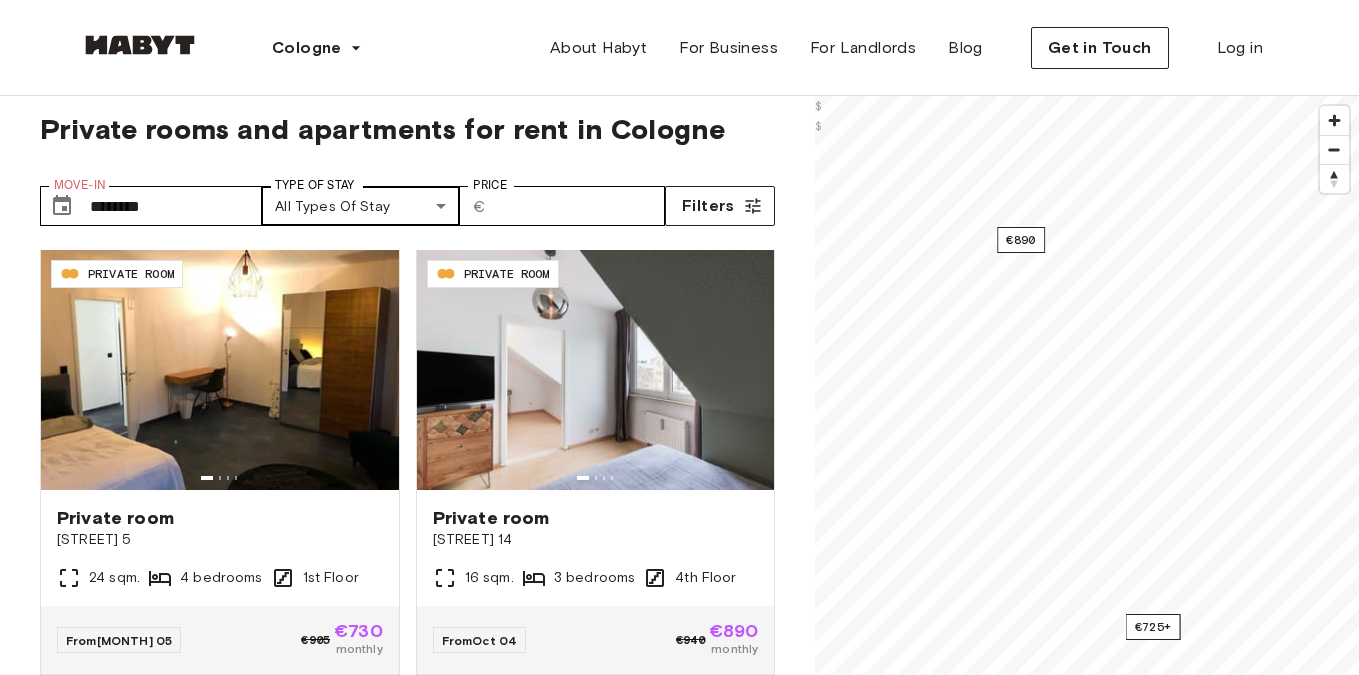 click on "Cologne Europe Amsterdam Berlin Frankfurt Hamburg Lisbon Madrid Milan Modena Paris Turin Munich Rotterdam Stuttgart Dusseldorf Cologne Zurich The Hague Graz Brussels Leipzig Asia Hong Kong Singapore Seoul Phuket Tokyo About Habyt For Business For Landlords Blog Get in Touch Log in Private rooms and apartments for rent in Cologne Move-In ​ ******** Move-In Type of Stay All types of stay Type of Stay Price ​ € Price Filters DE-07-004-002-04HF PRIVATE ROOM Private room Neue Weyer Straße 5 24 sqm. 4 bedrooms 1st Floor From  Aug 05 €905 €730 monthly DE-07-002-001-03HF PRIVATE ROOM Private room Limburger Straße 14 16 sqm. 3 bedrooms 4th Floor From  Oct 04 €940 €890 monthly DE-07-004-001-01HF PRIVATE ROOM Private room Neue Weyer Straße 5 14 sqm. 6 bedrooms 1st Floor From  Oct 19 €825 €780 monthly DE-07-004-002-01HF PRIVATE ROOM Private room Neue Weyer Straße 5 10 sqm. 4 bedrooms 1st Floor From  Nov 04 €810 €725 monthly €725+ €890 © Mapbox   © OpenStreetMap   Improve this map $ $" at bounding box center (679, 2411) 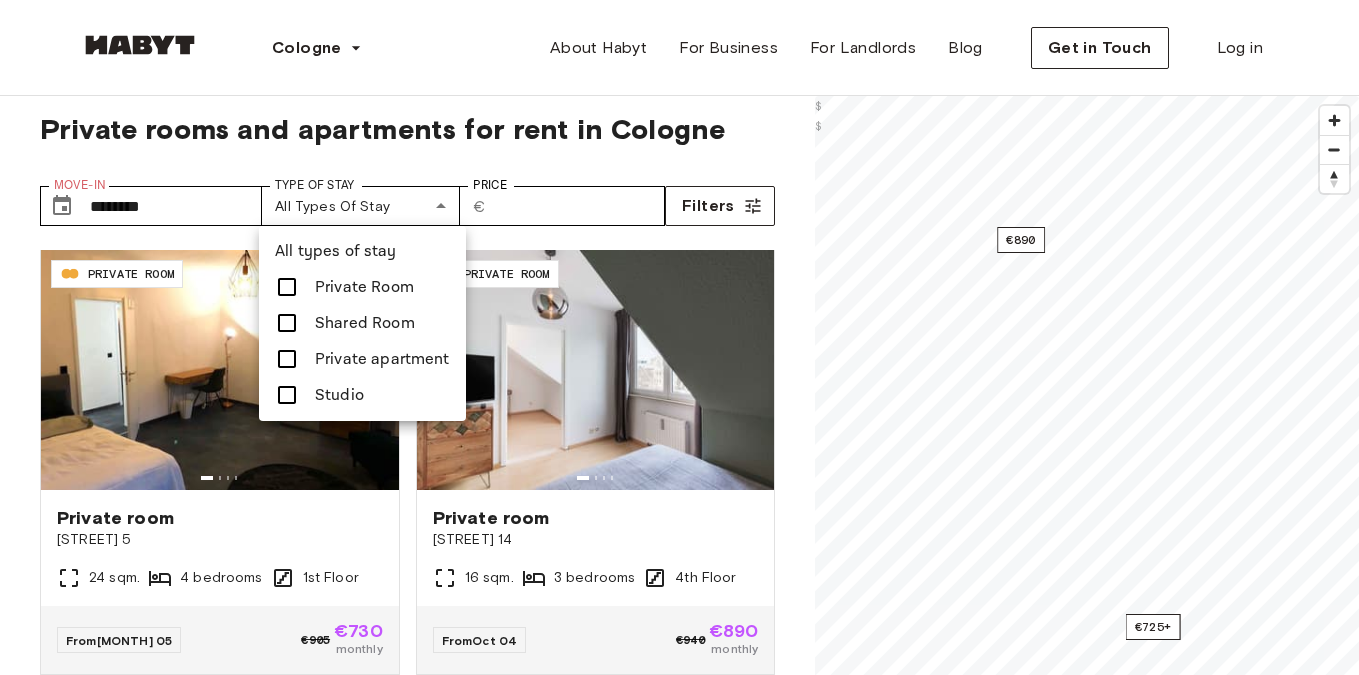 click at bounding box center [287, 287] 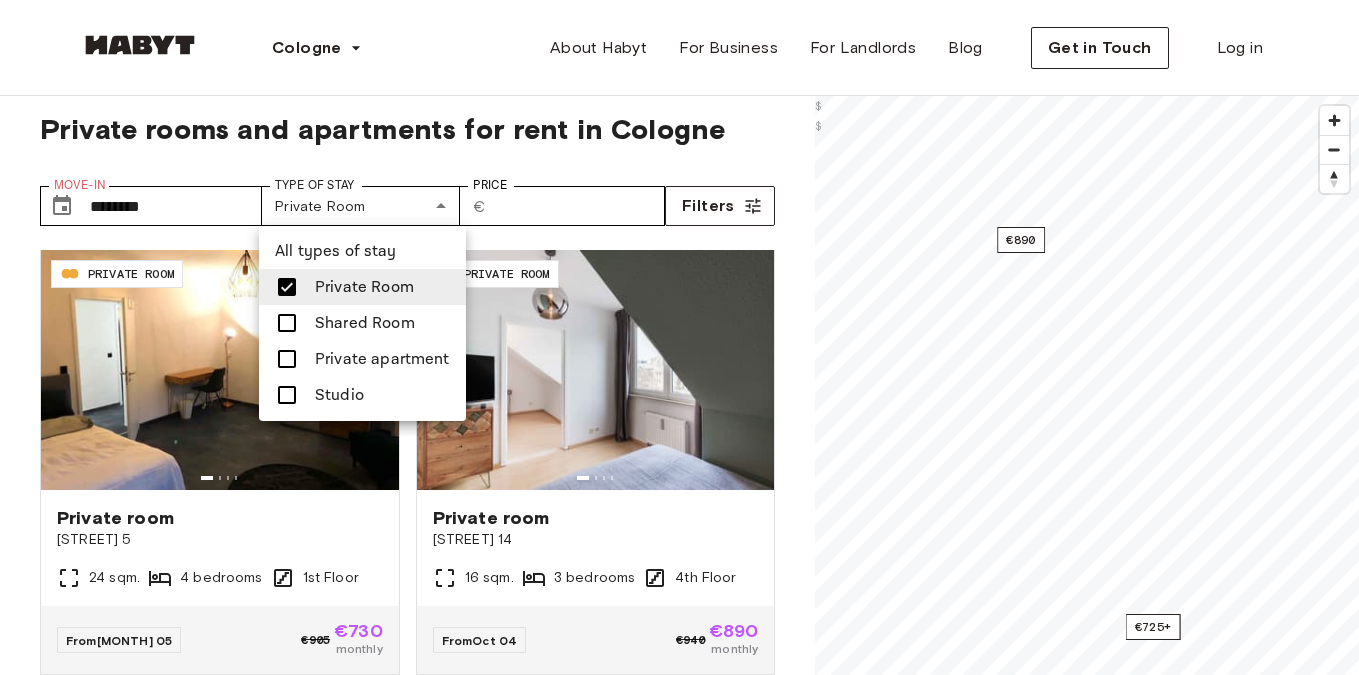 click at bounding box center [287, 287] 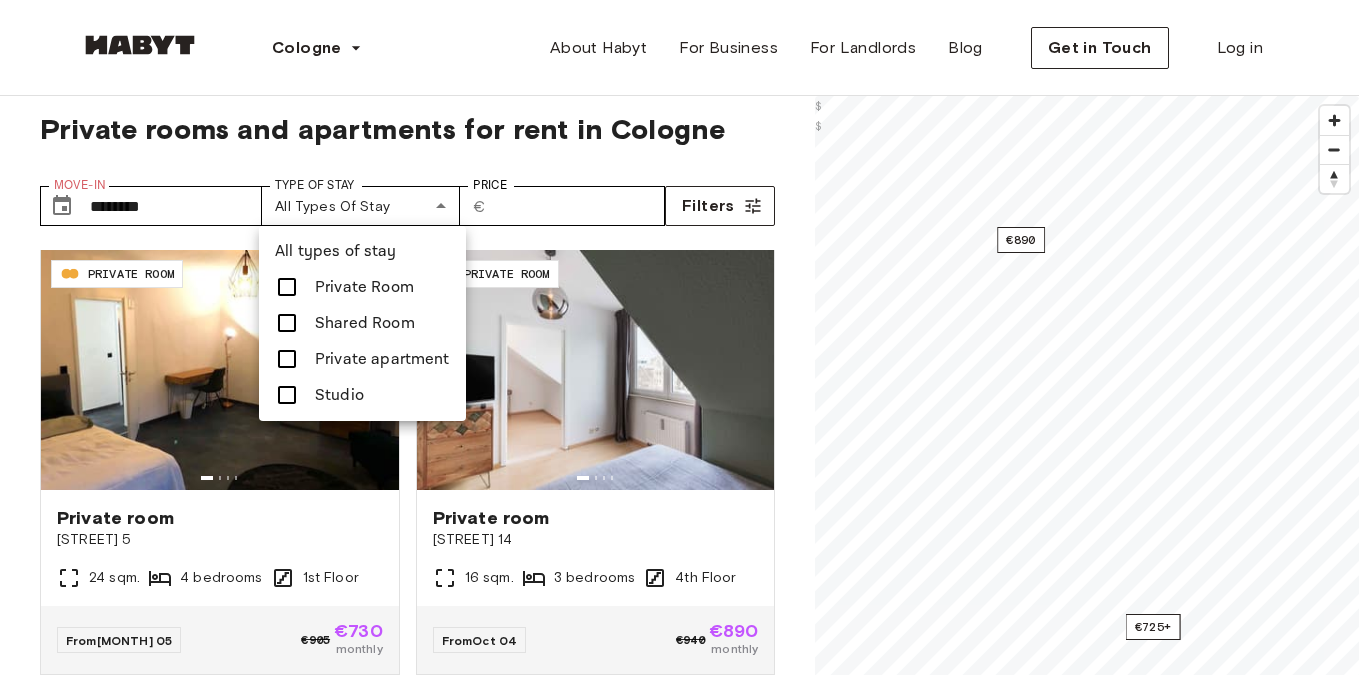 click at bounding box center [679, 337] 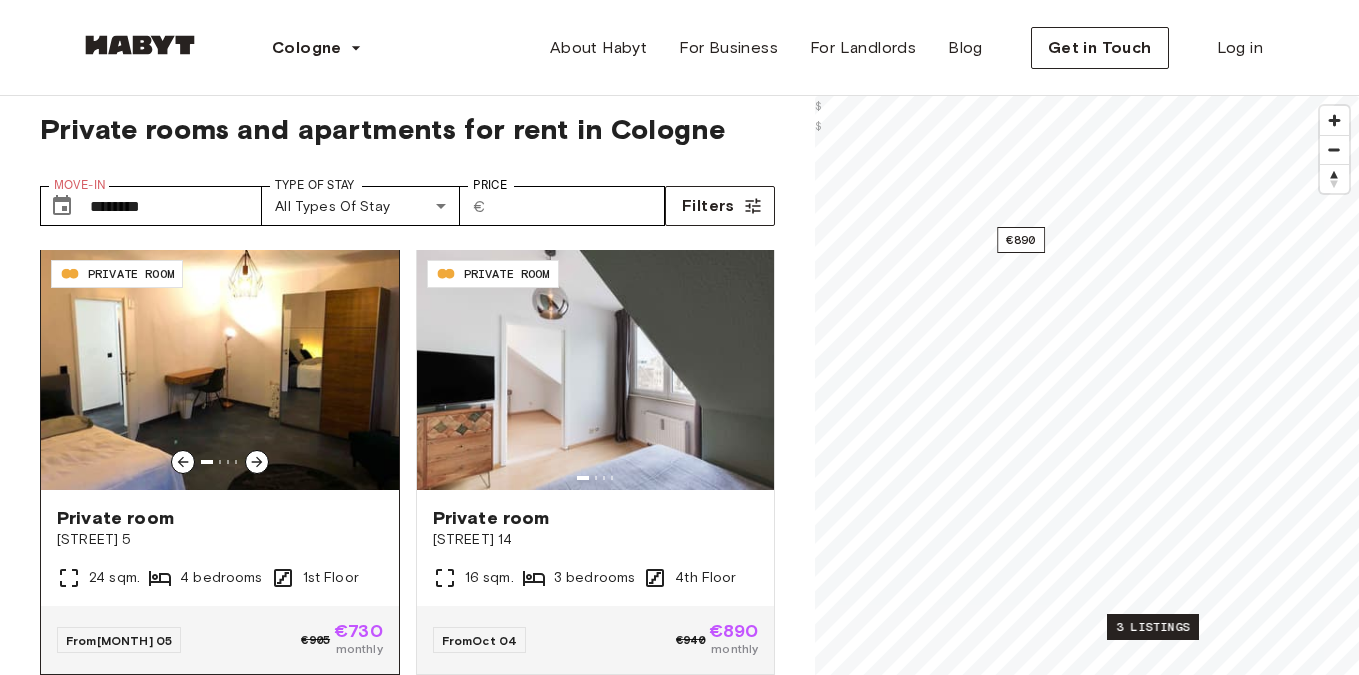 click 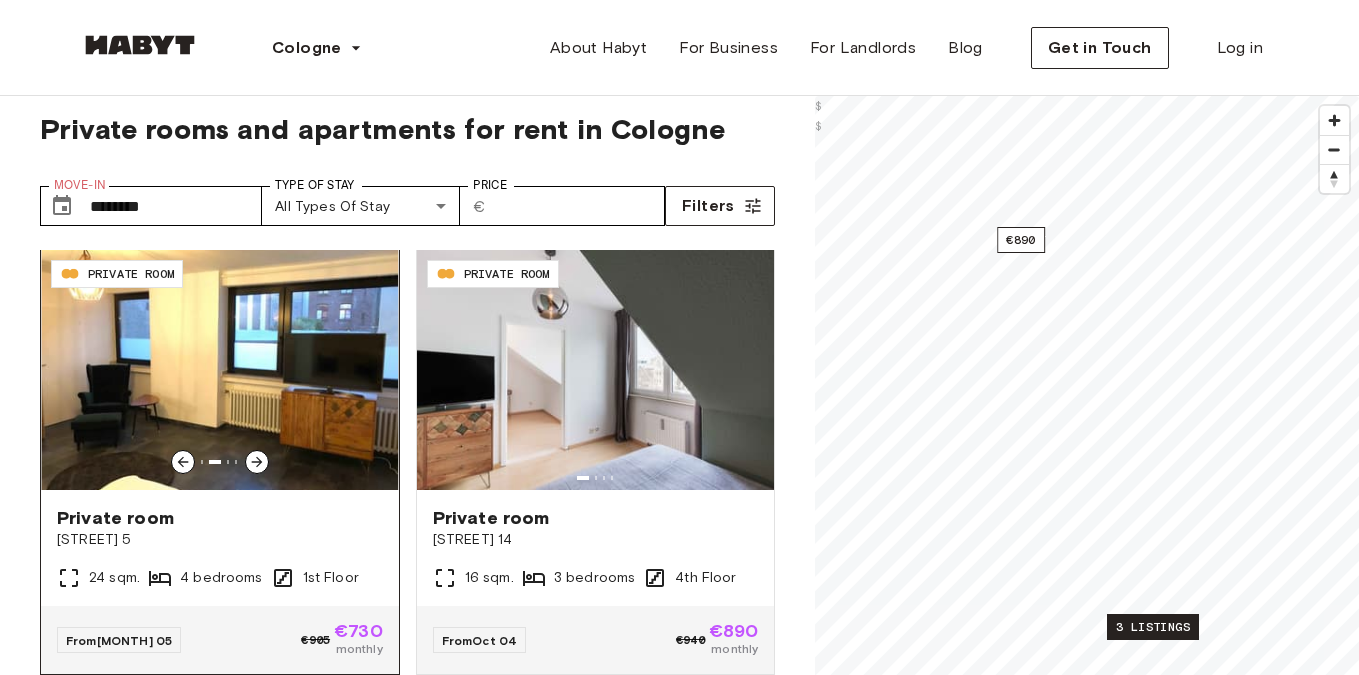 click 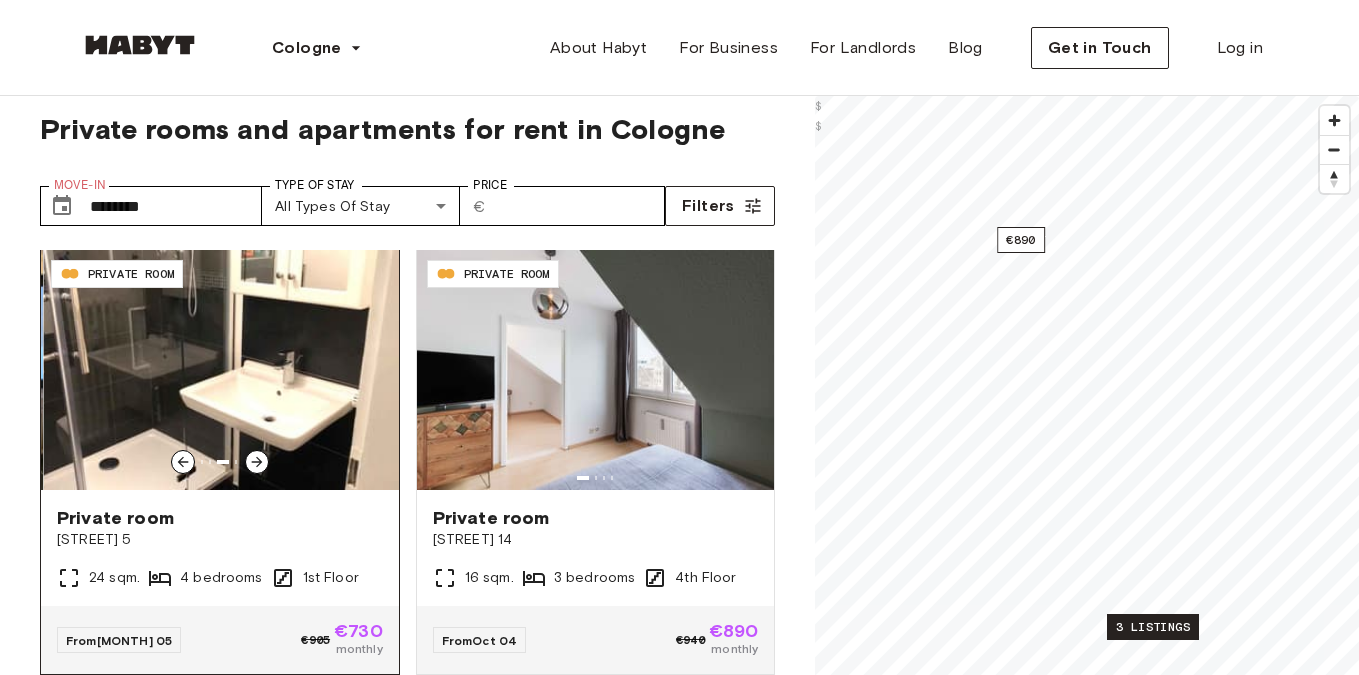 click 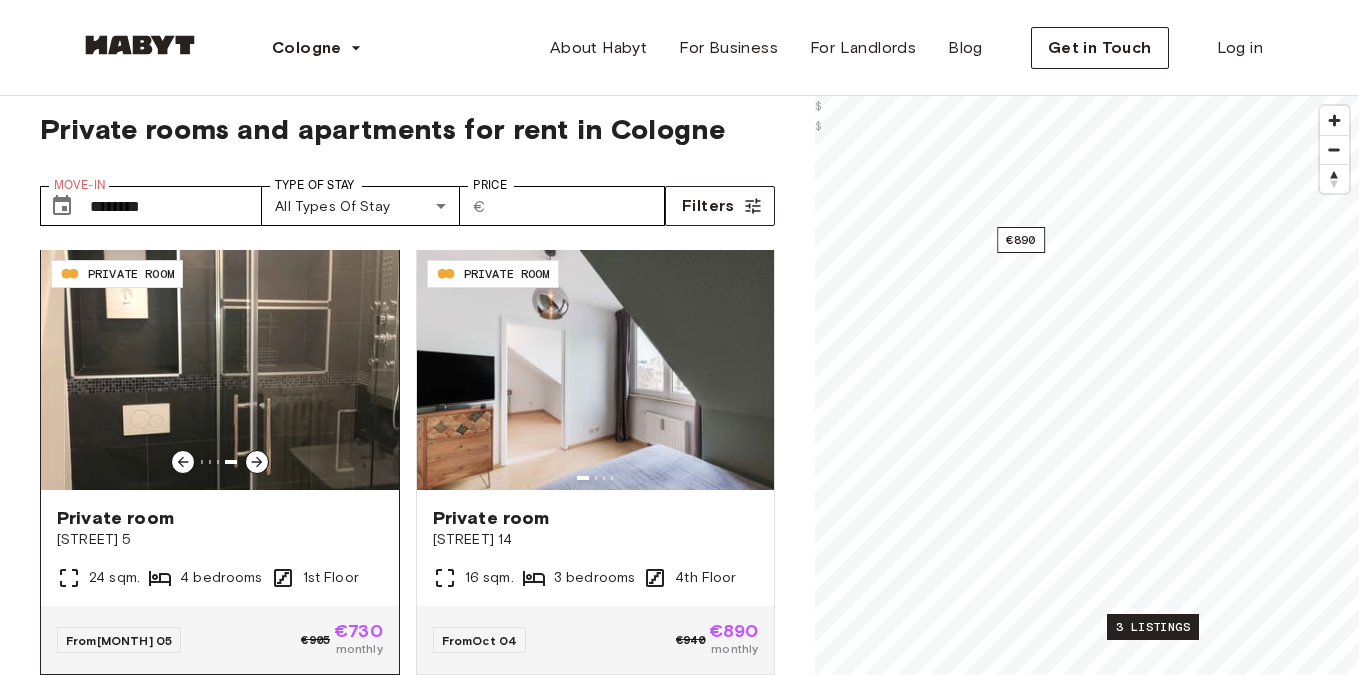 click 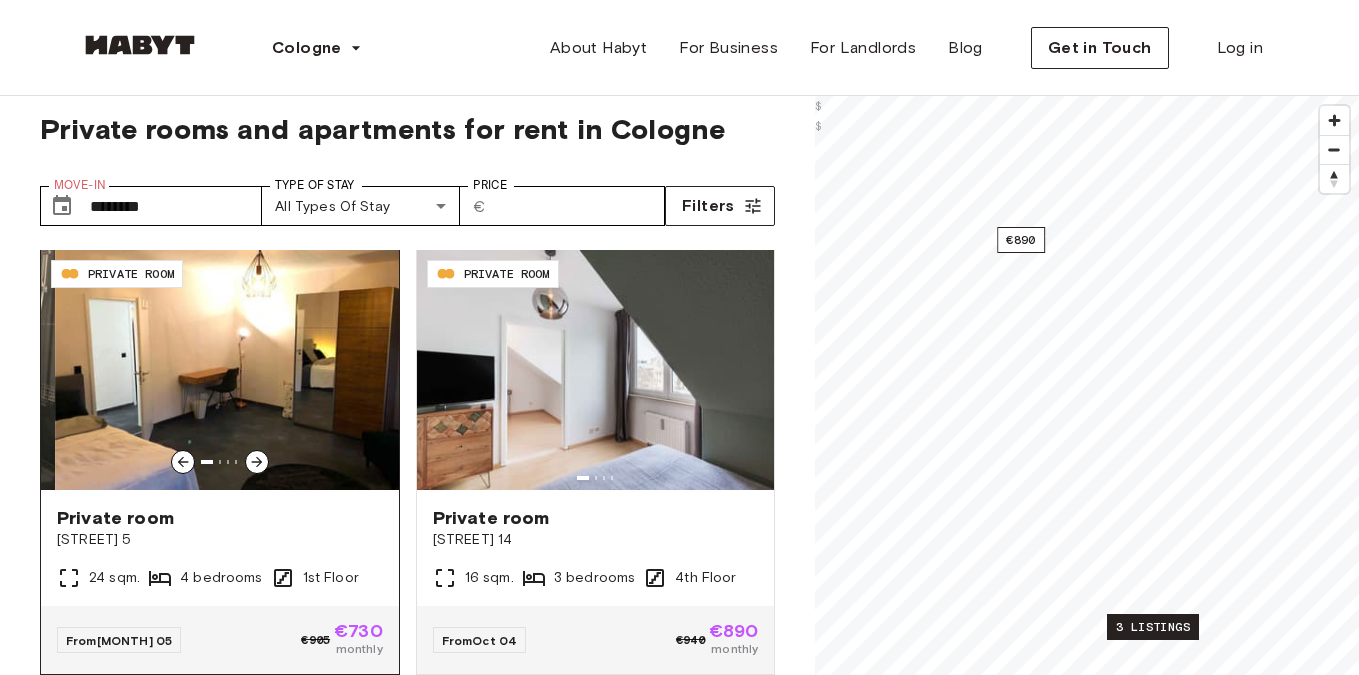 click 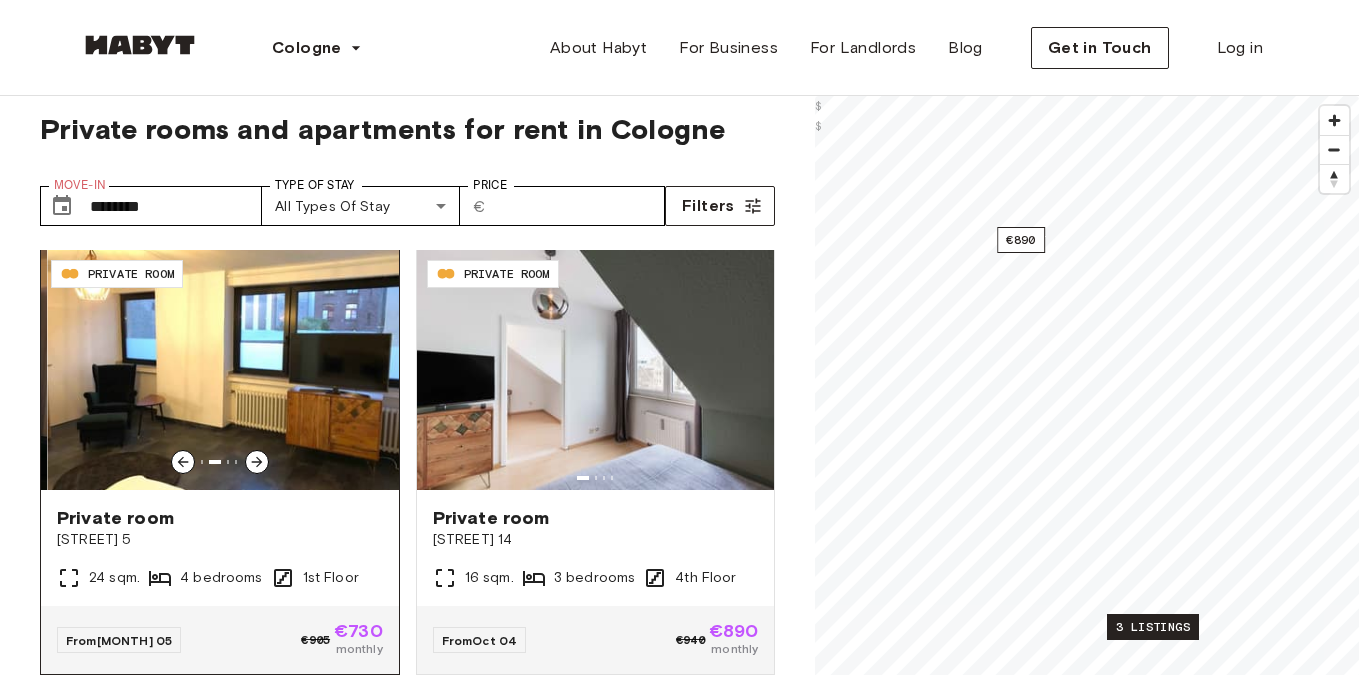 click 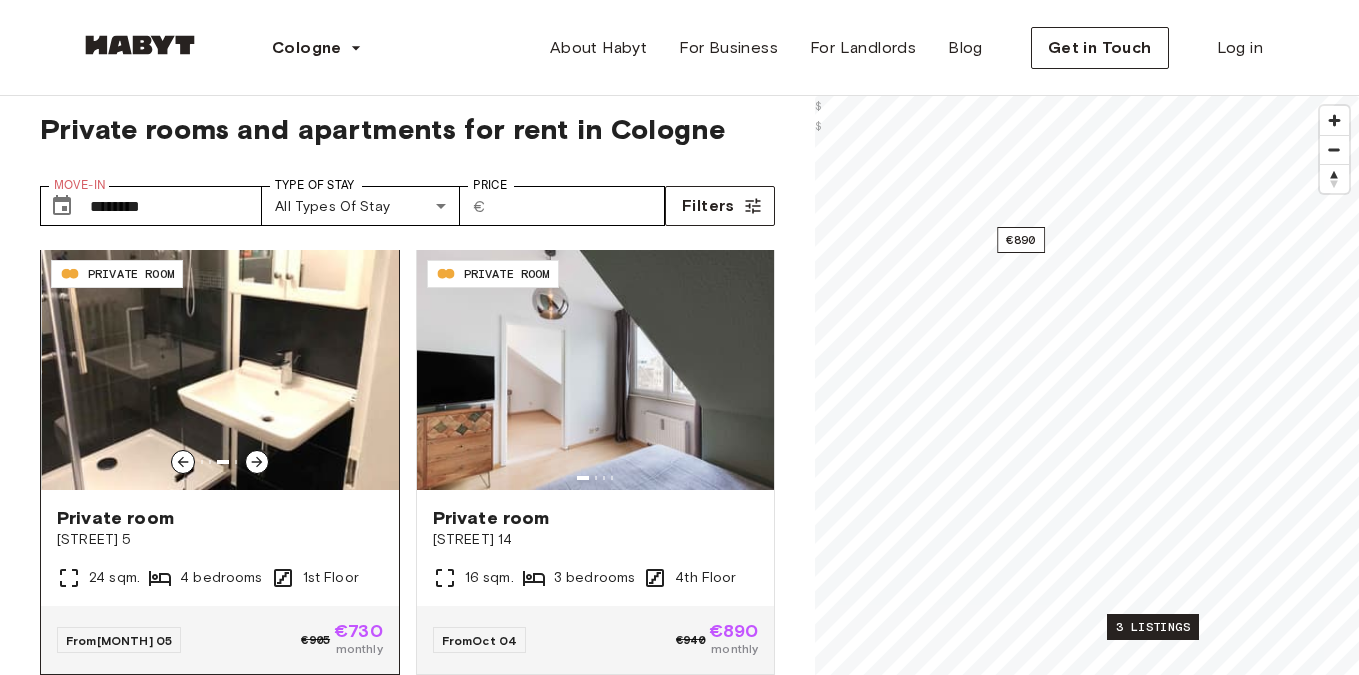 click 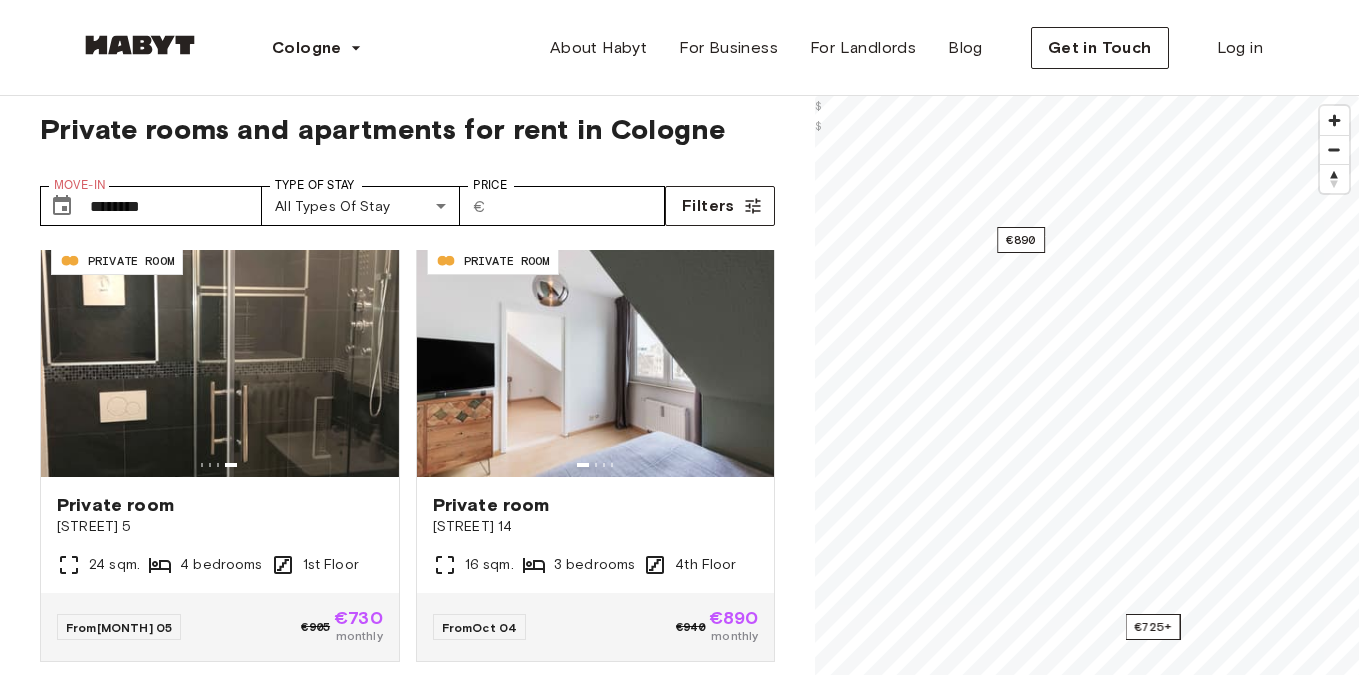 scroll, scrollTop: 21, scrollLeft: 0, axis: vertical 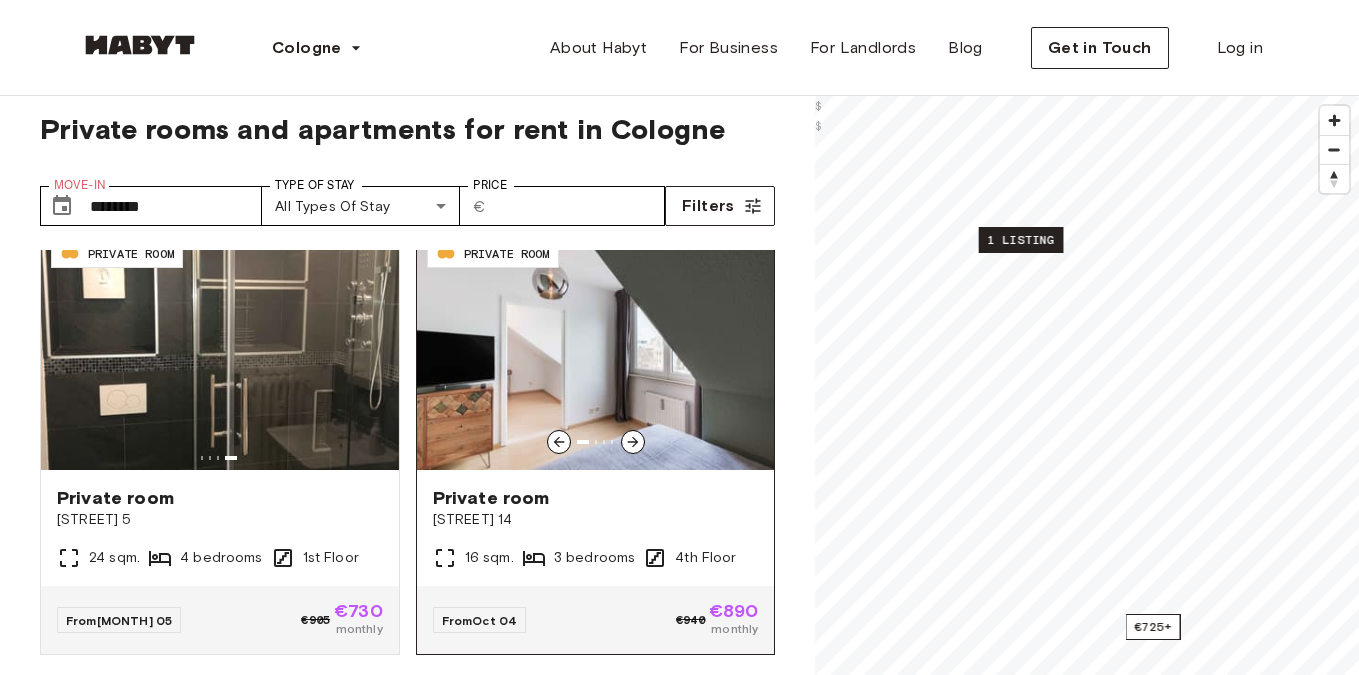click 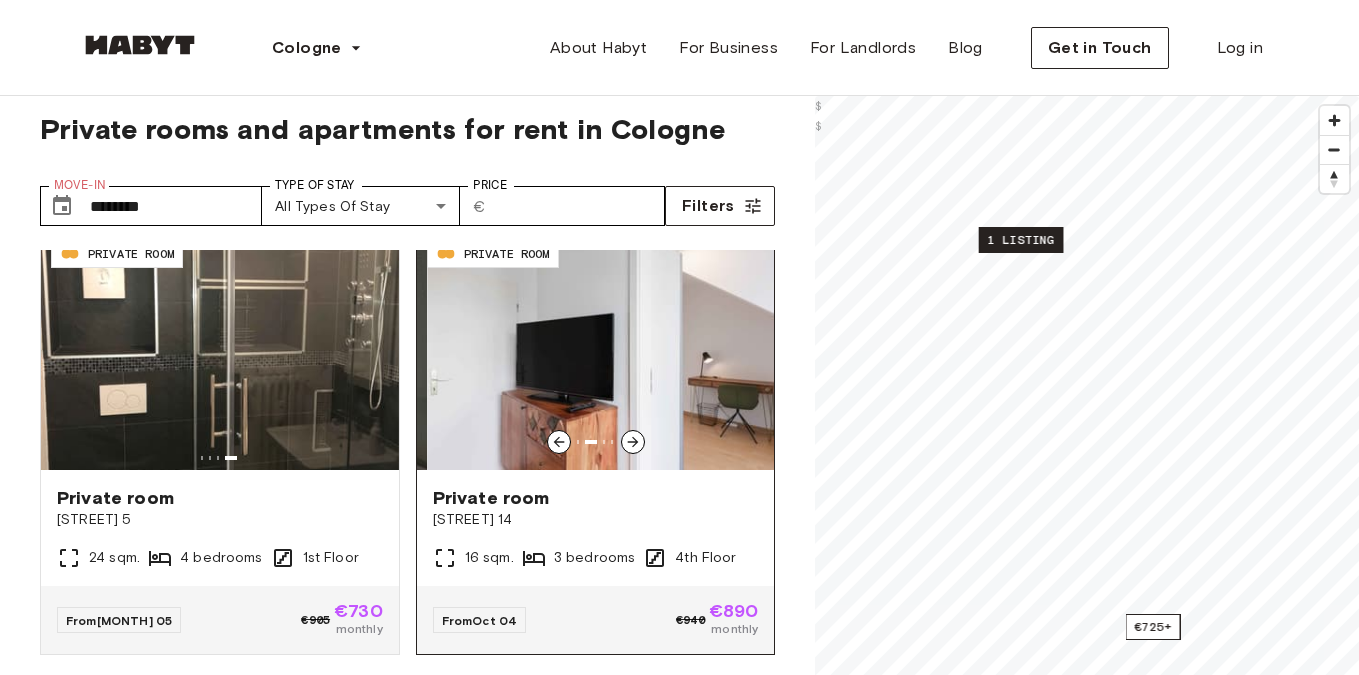 click 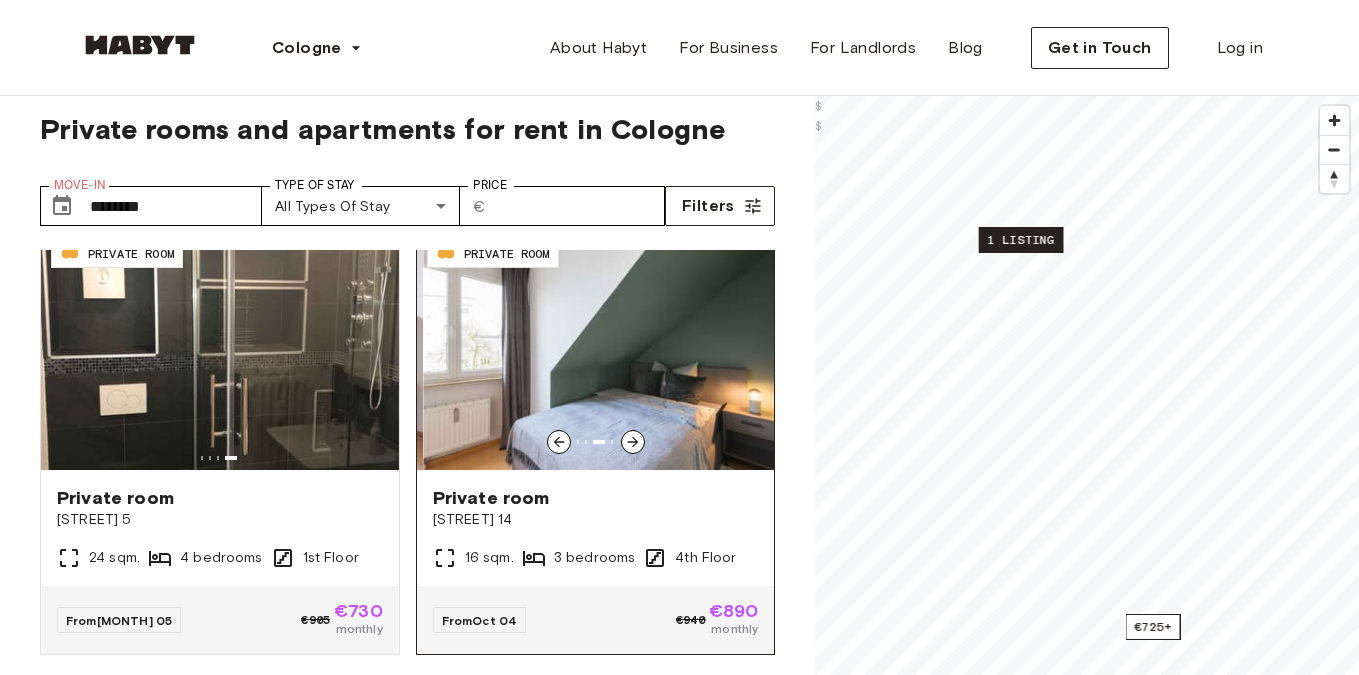 click 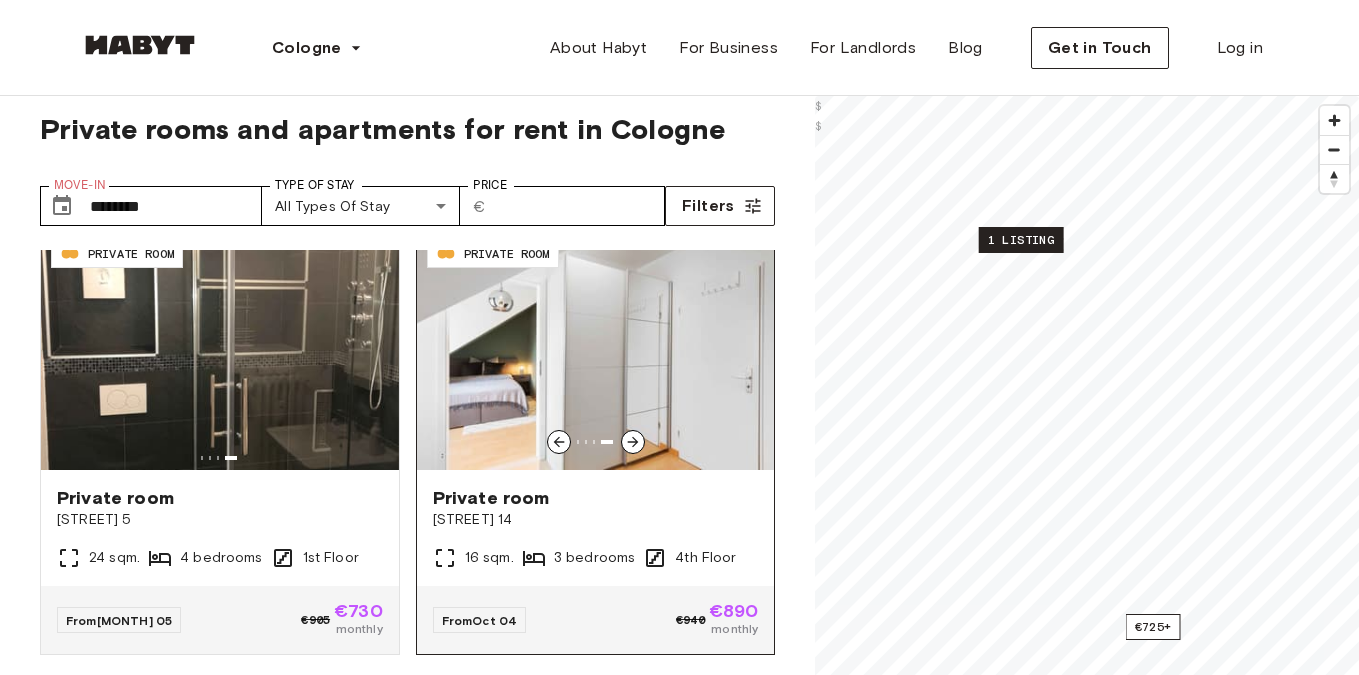 click 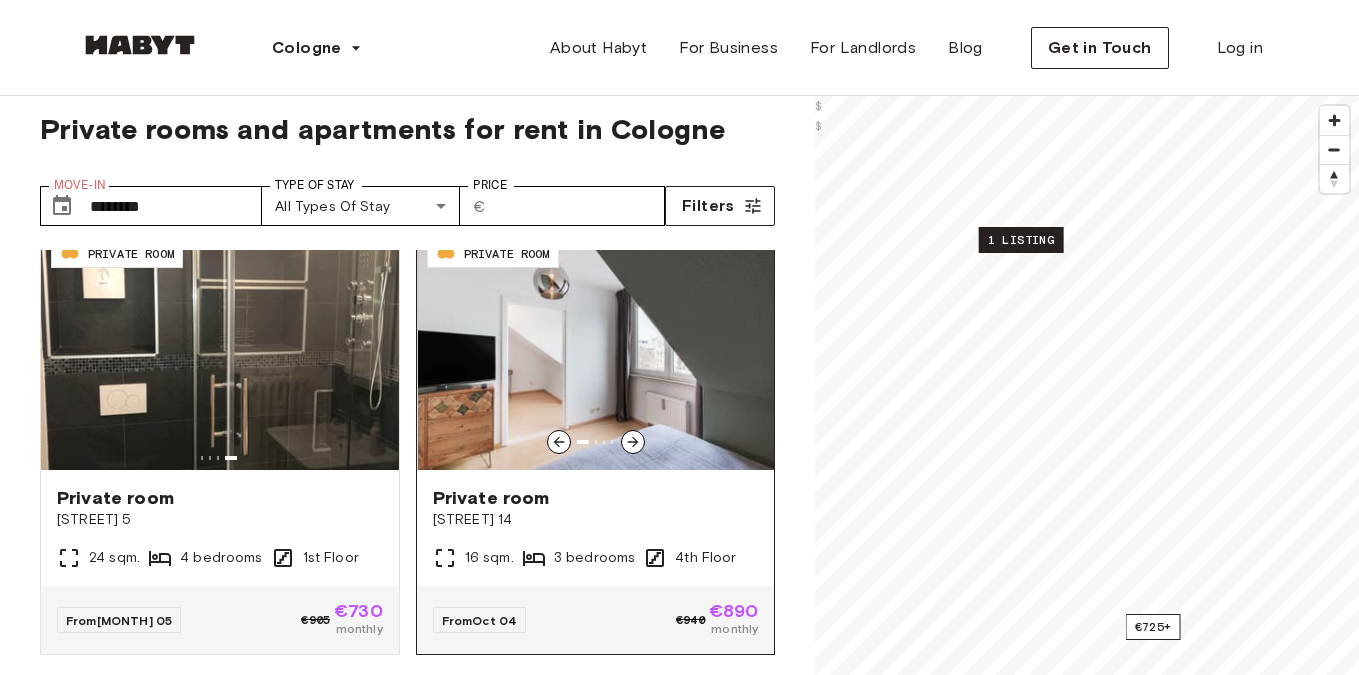 click 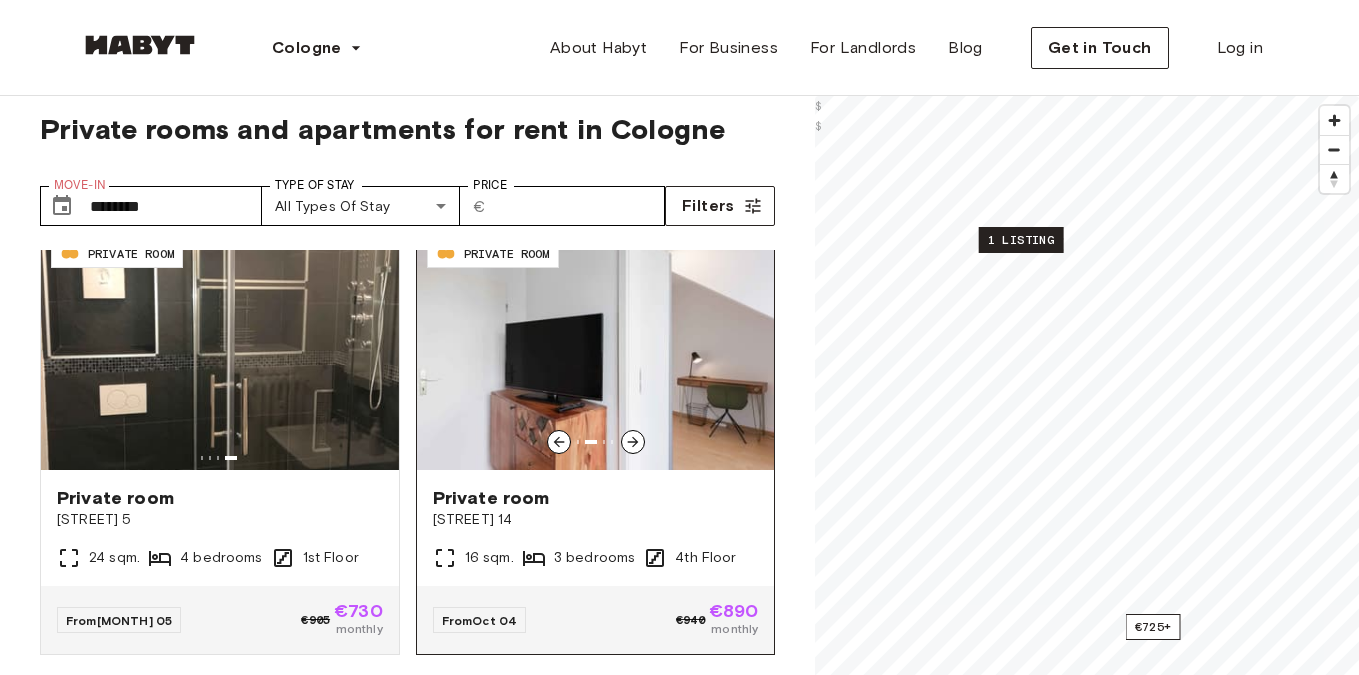 click 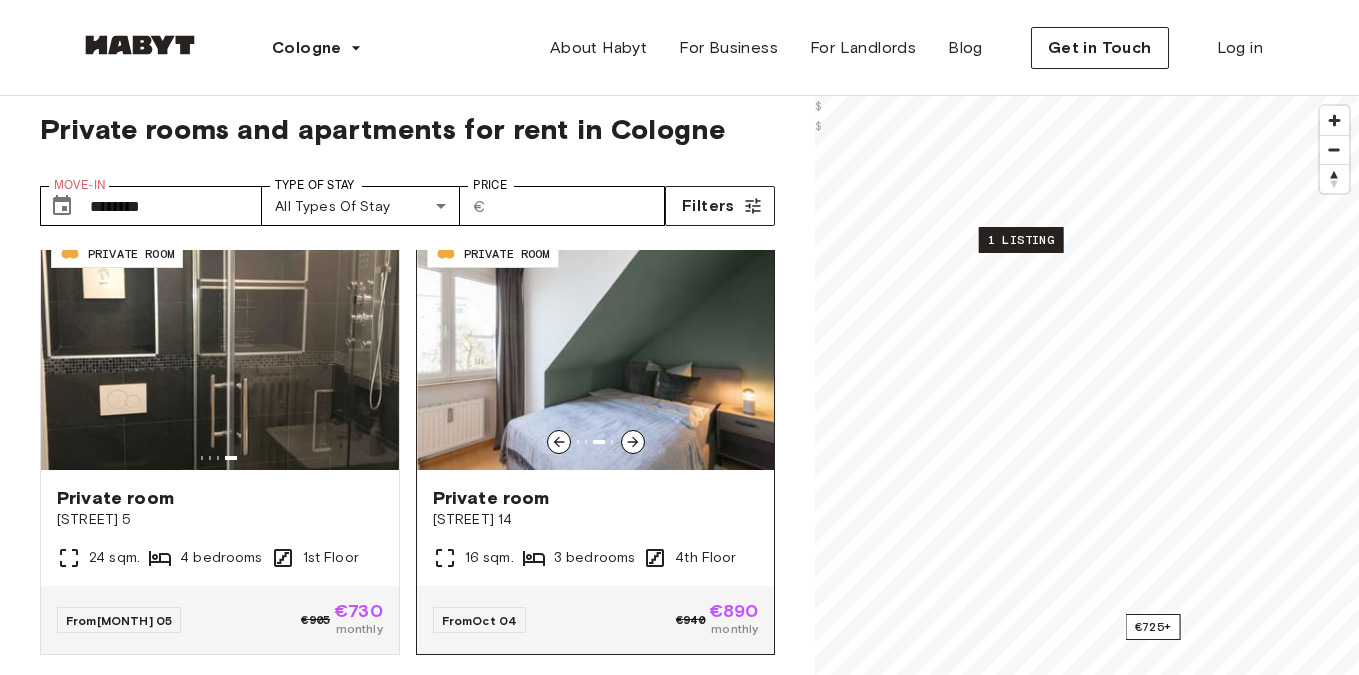 click 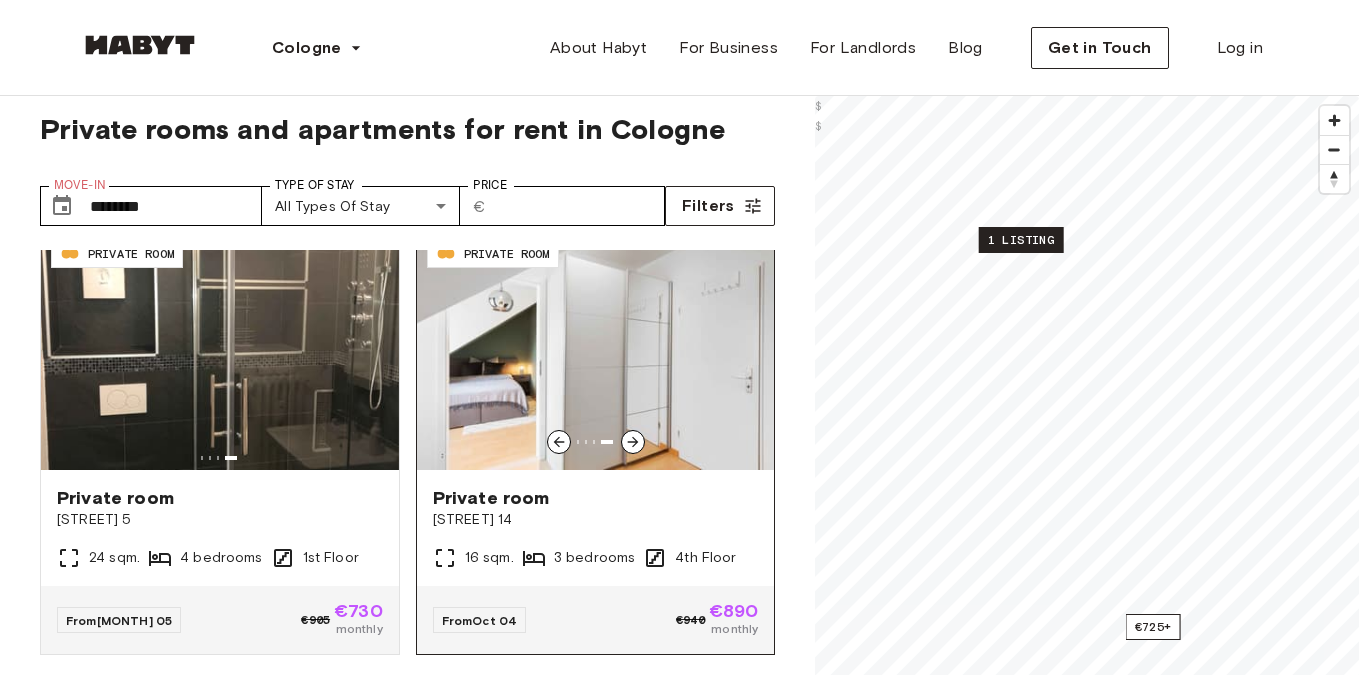 click 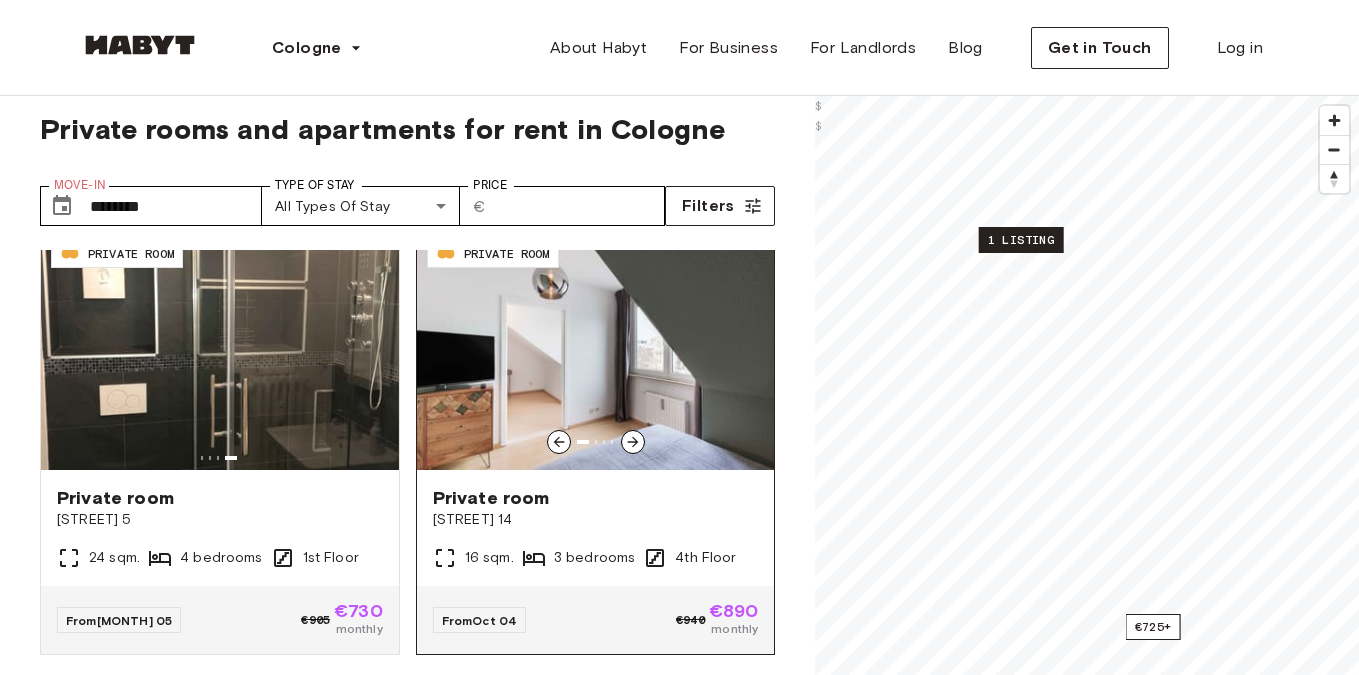 click 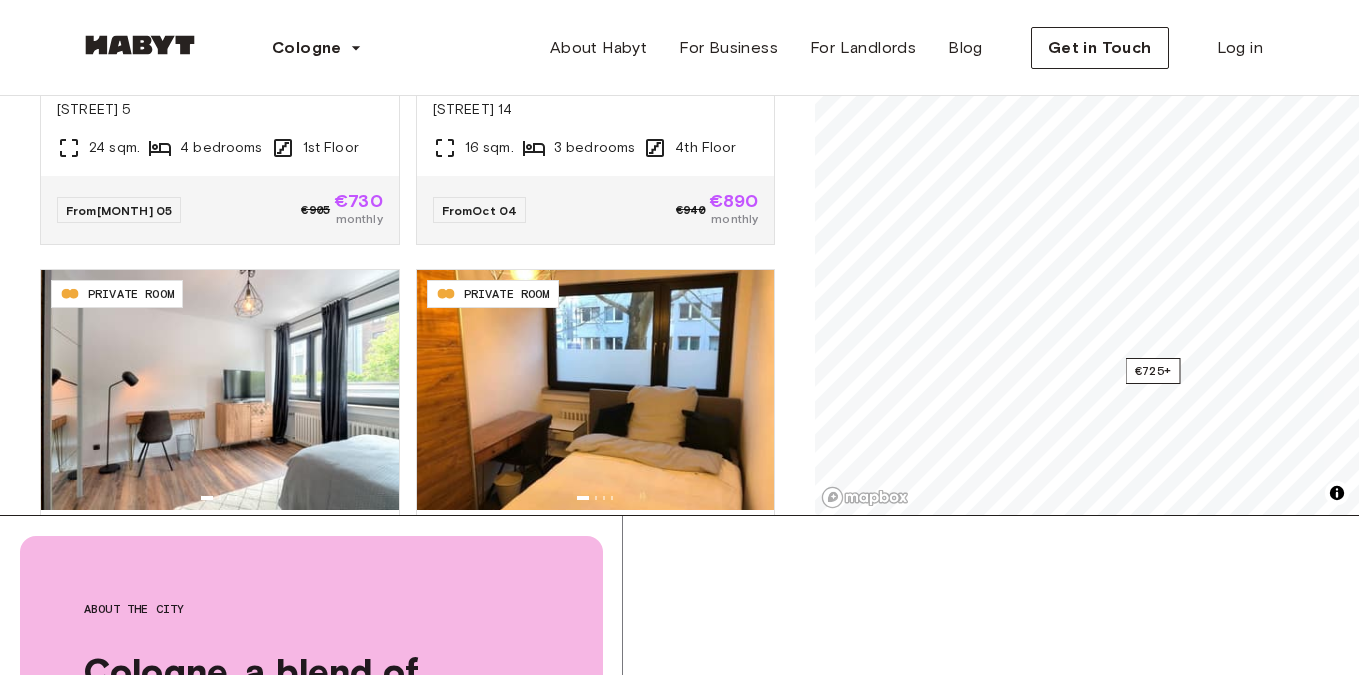 scroll, scrollTop: 441, scrollLeft: 0, axis: vertical 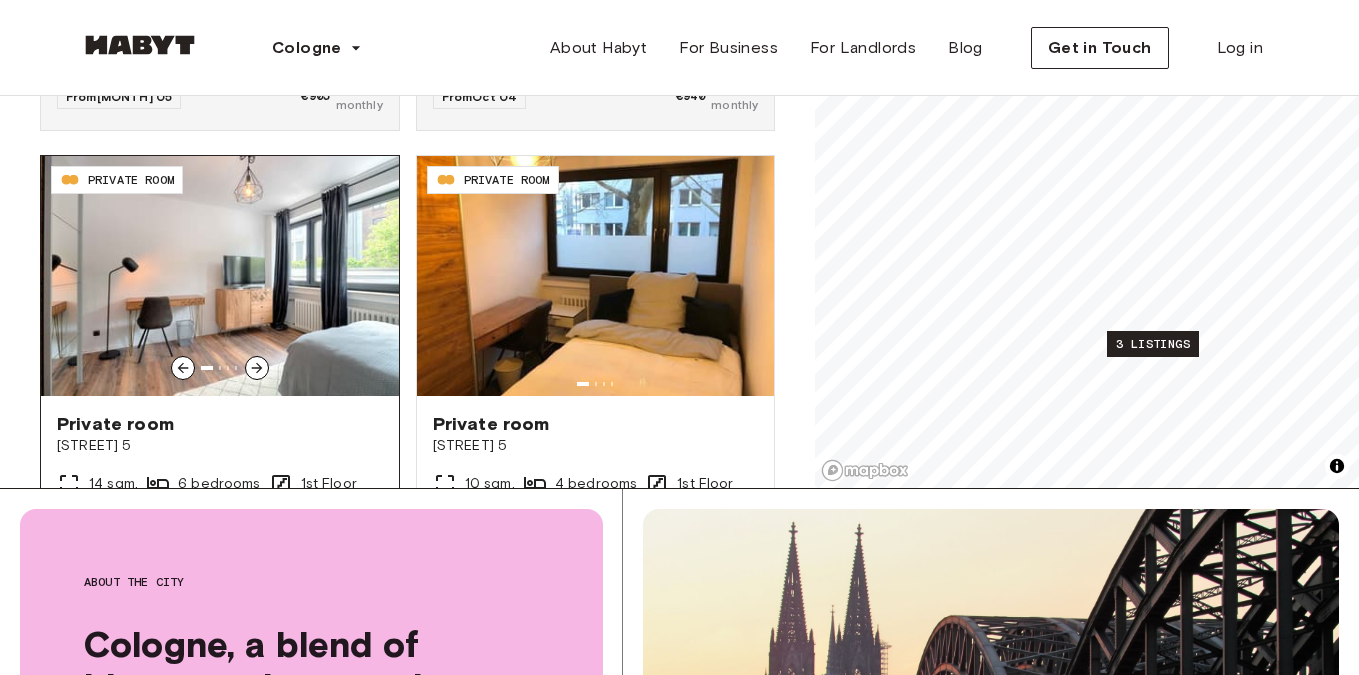 click 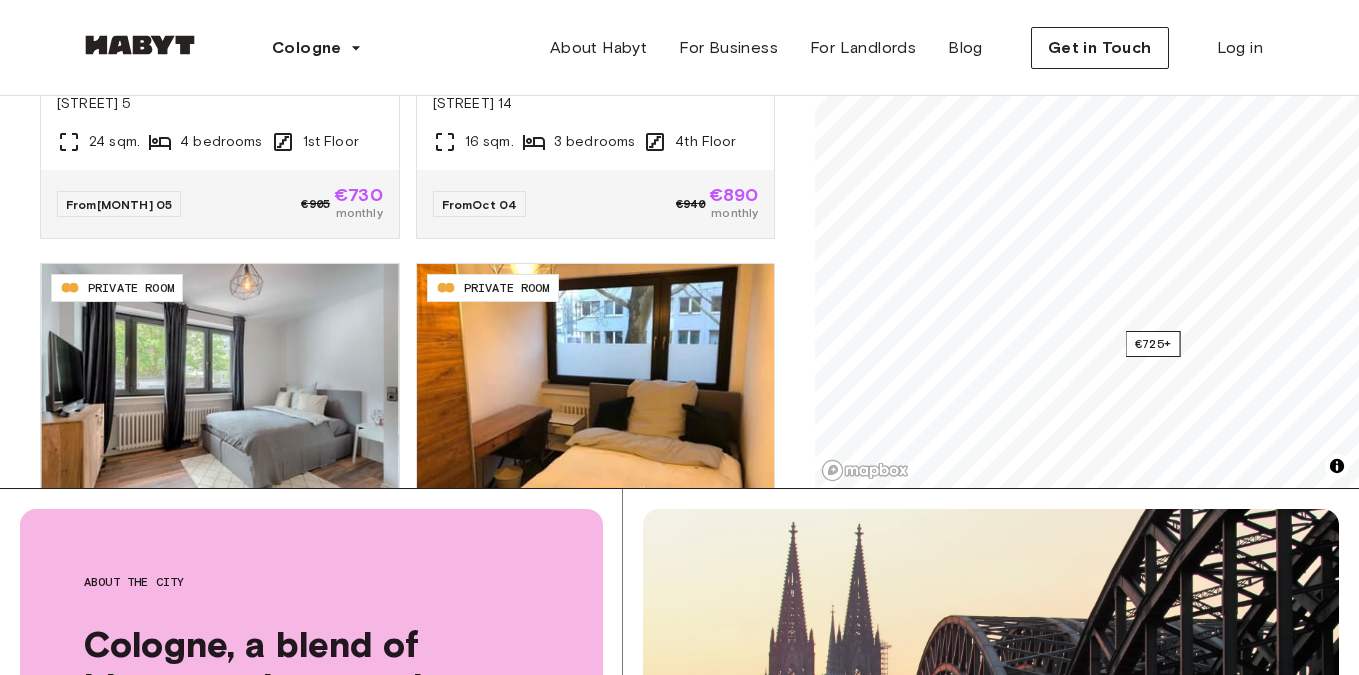scroll, scrollTop: 0, scrollLeft: 0, axis: both 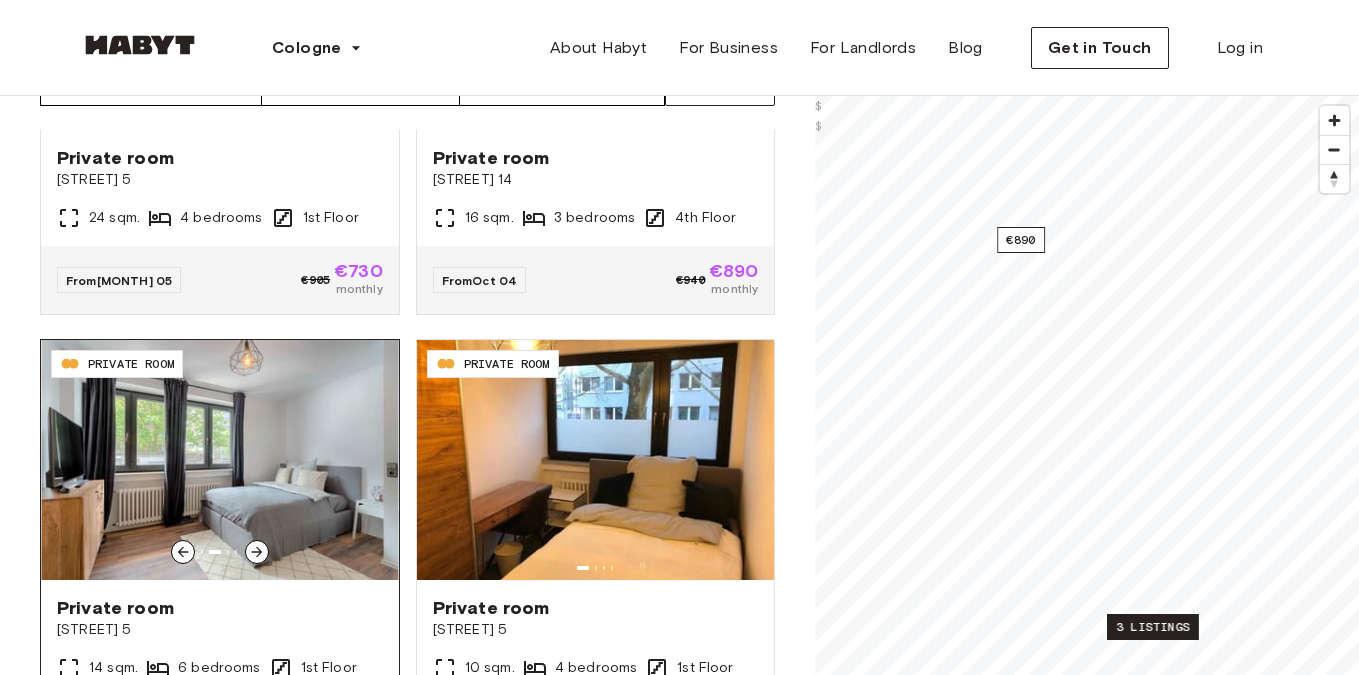 click 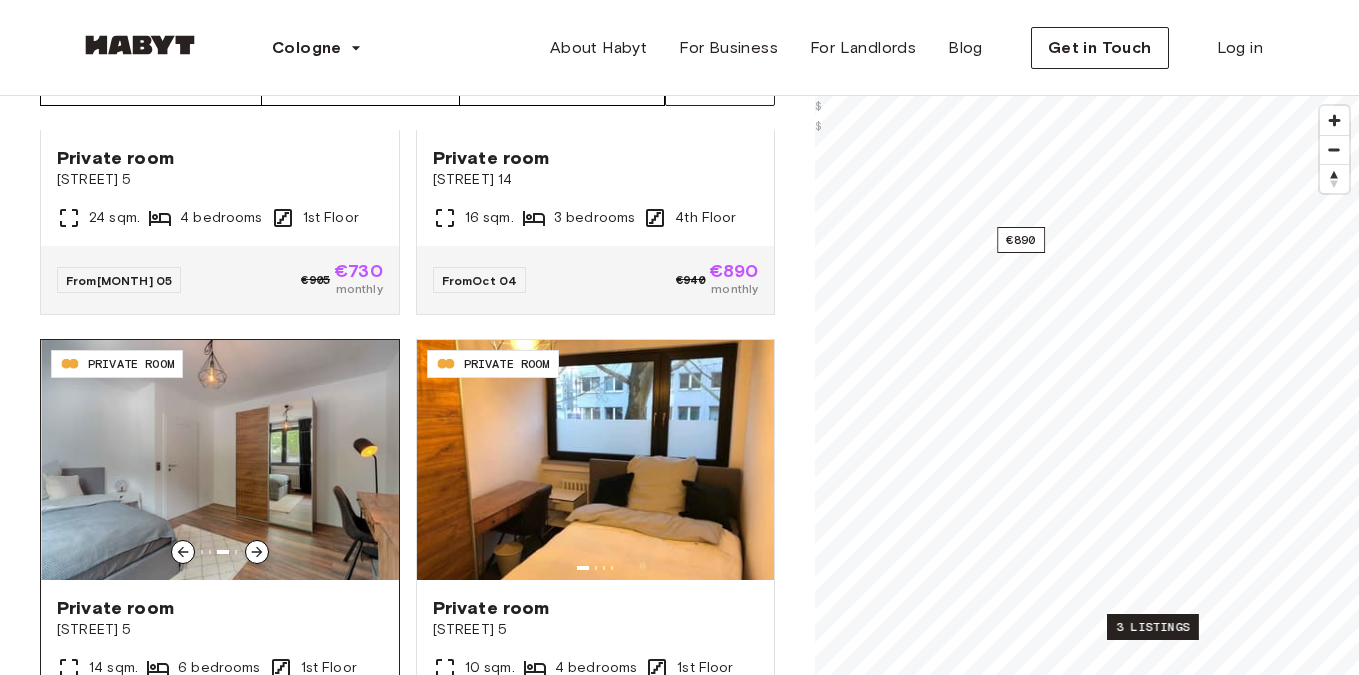 click 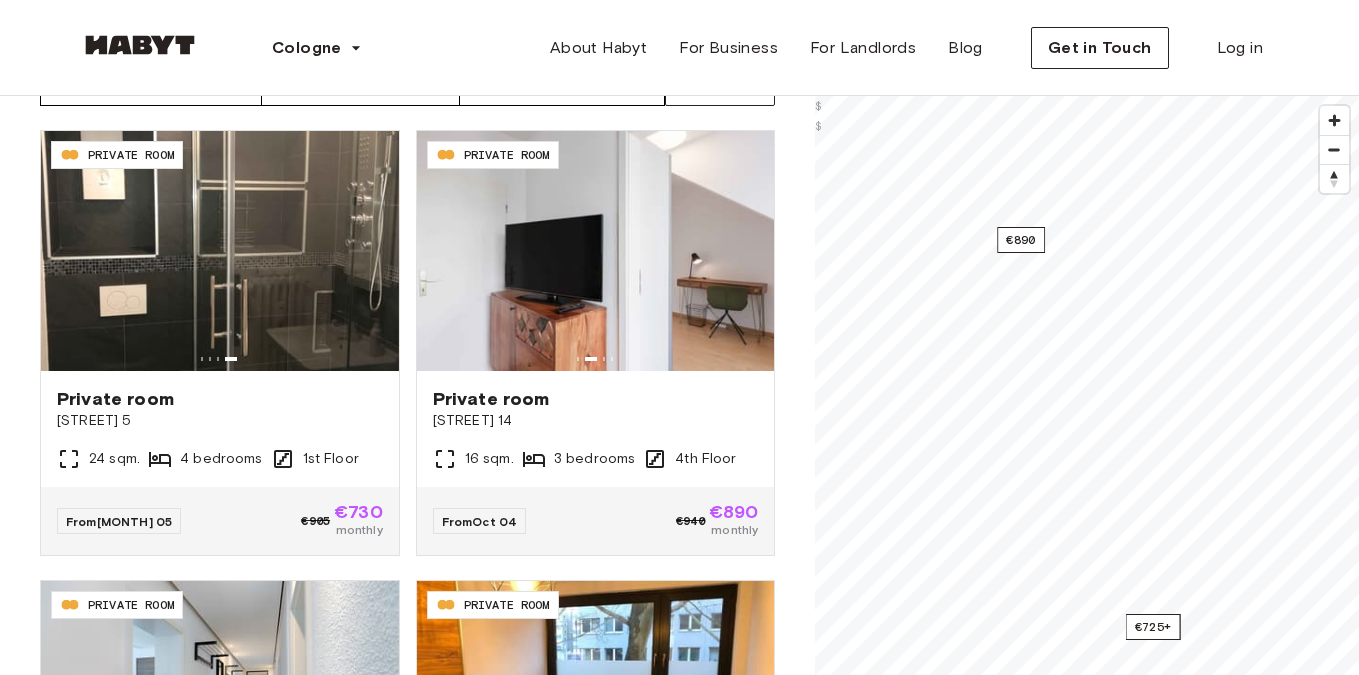 scroll, scrollTop: 0, scrollLeft: 0, axis: both 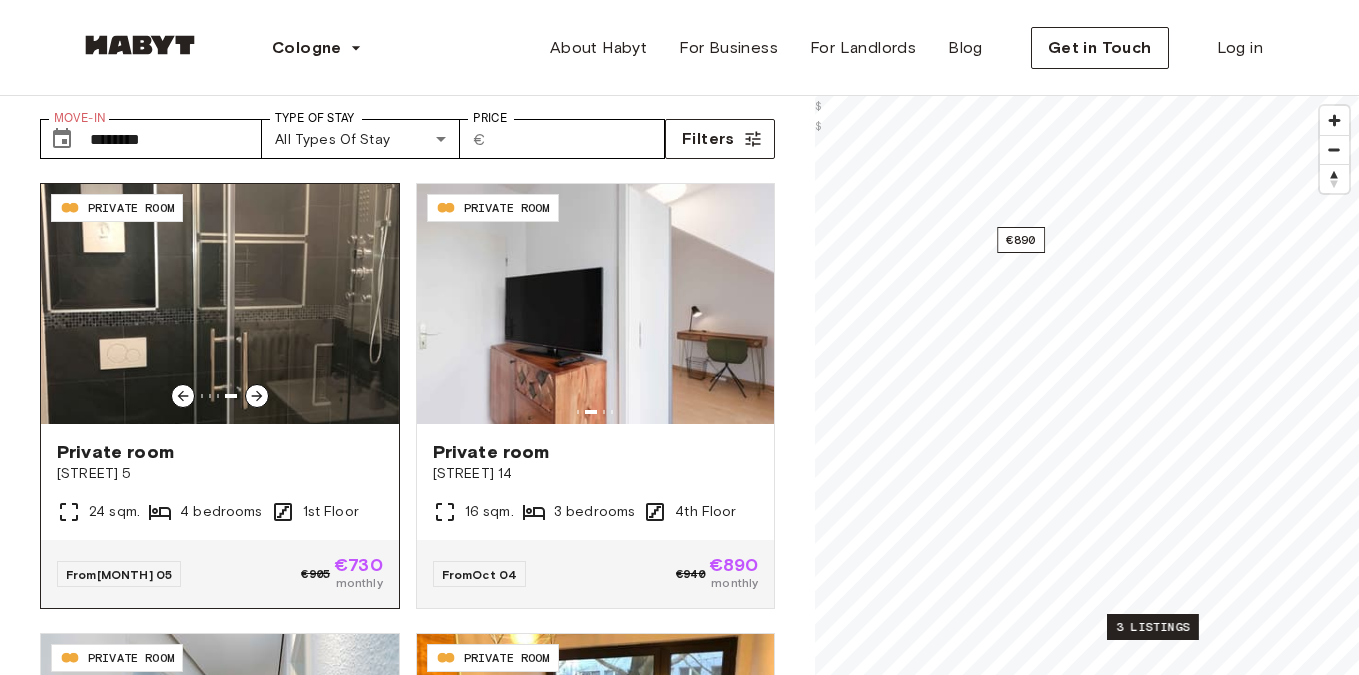 click at bounding box center [220, 304] 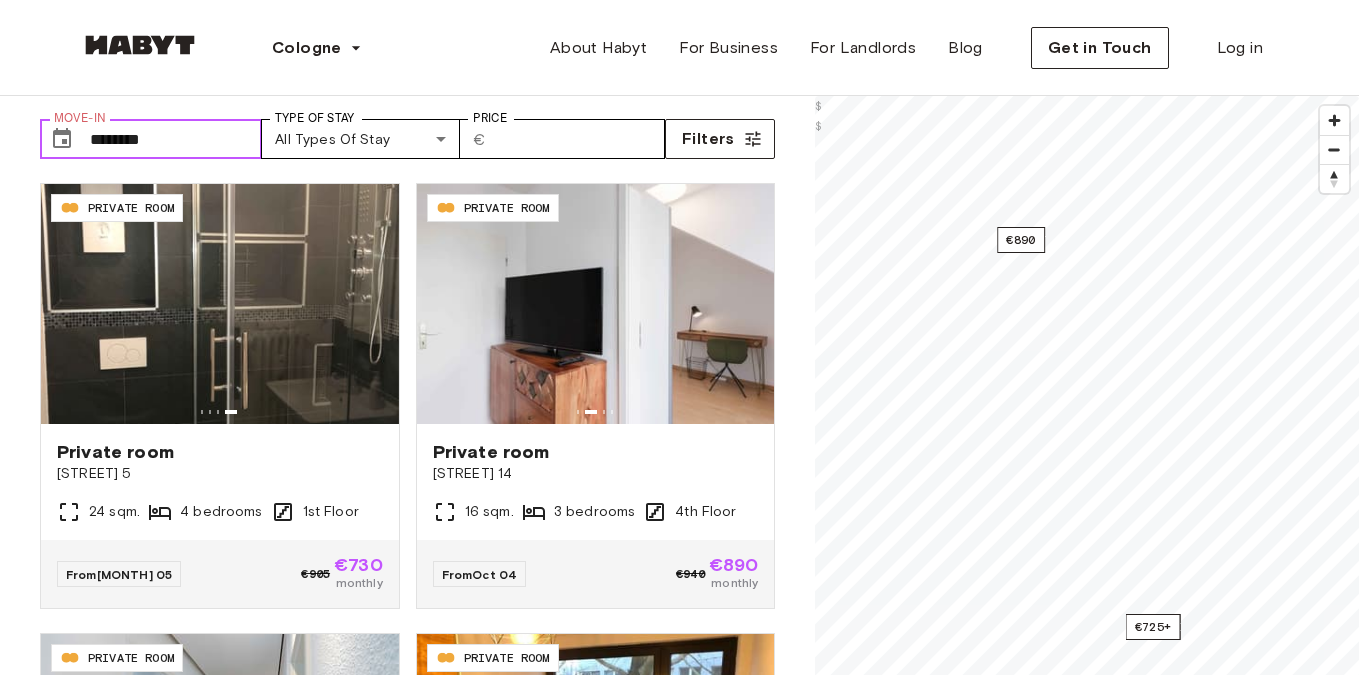 click on "********" at bounding box center [176, 139] 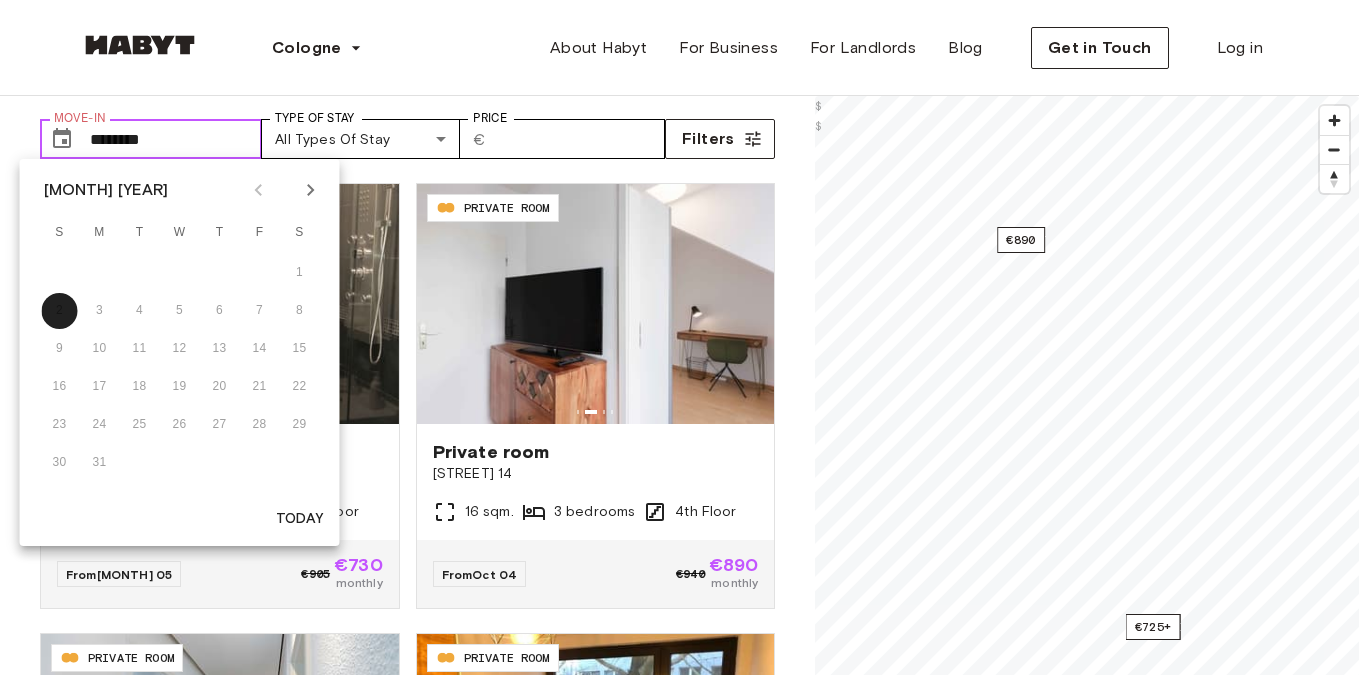 click on "********" at bounding box center (176, 139) 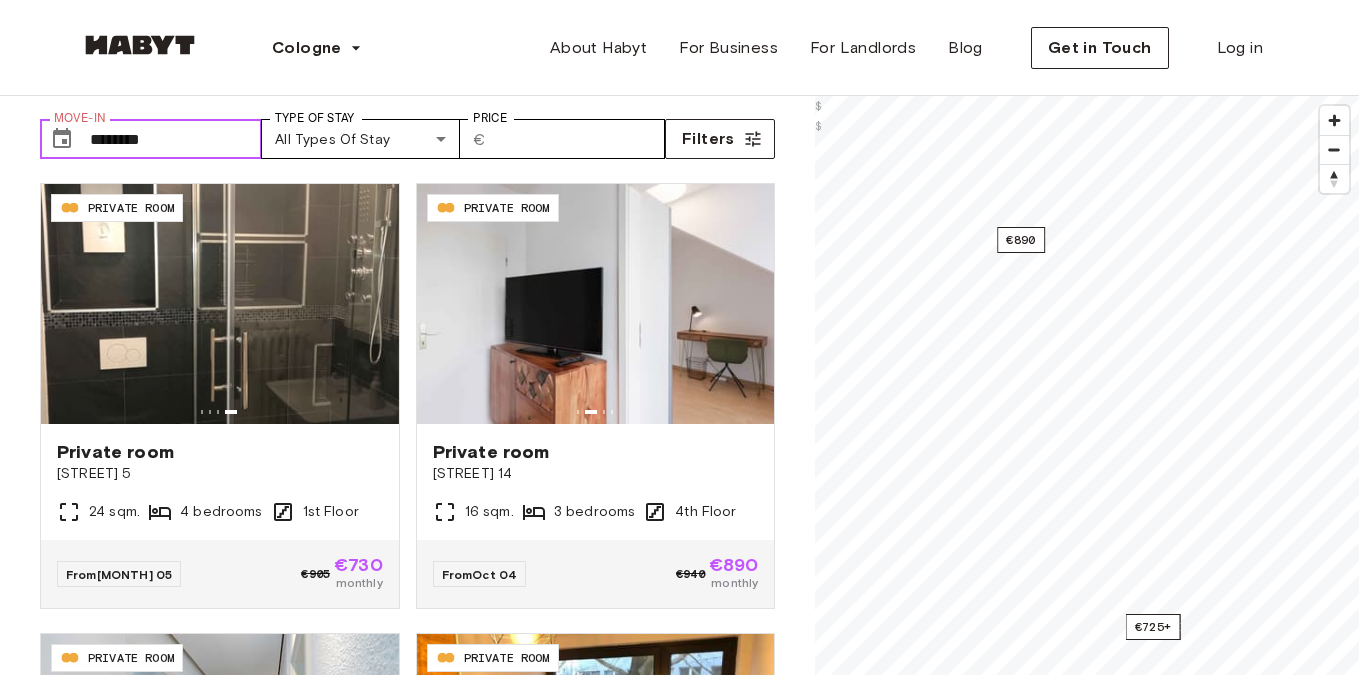 click on "********" at bounding box center (176, 139) 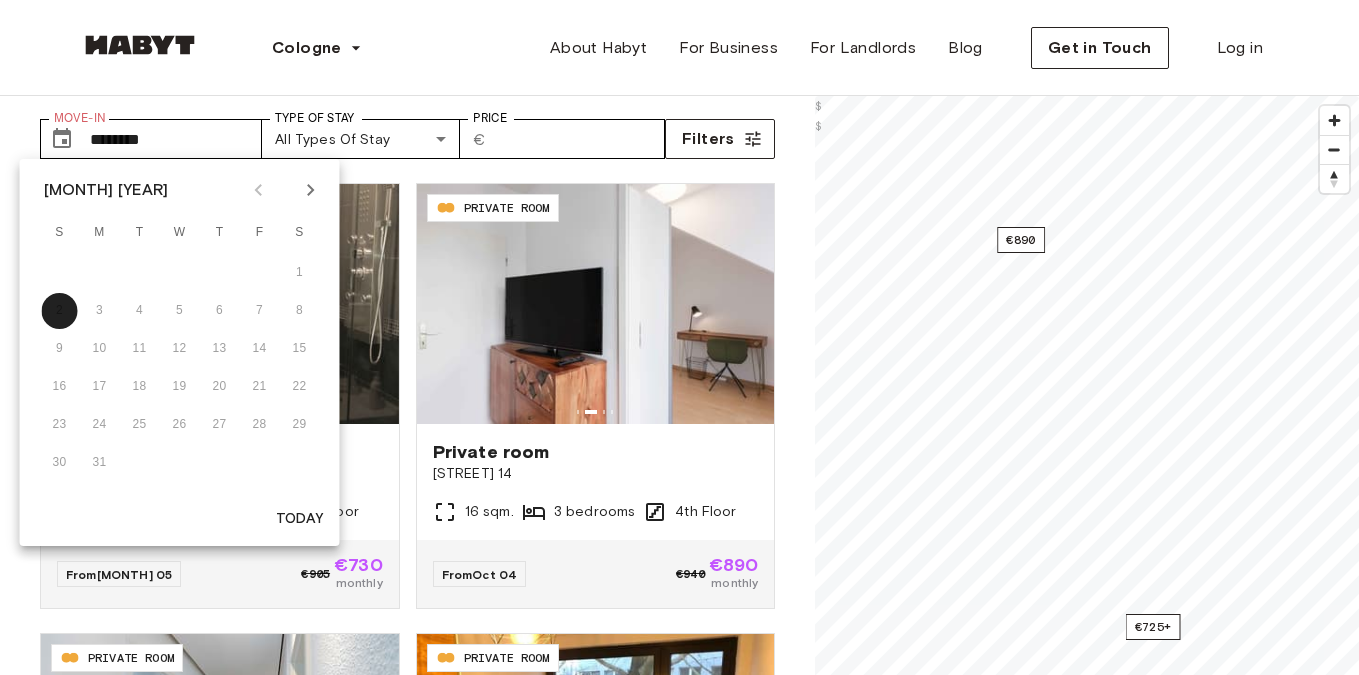 click 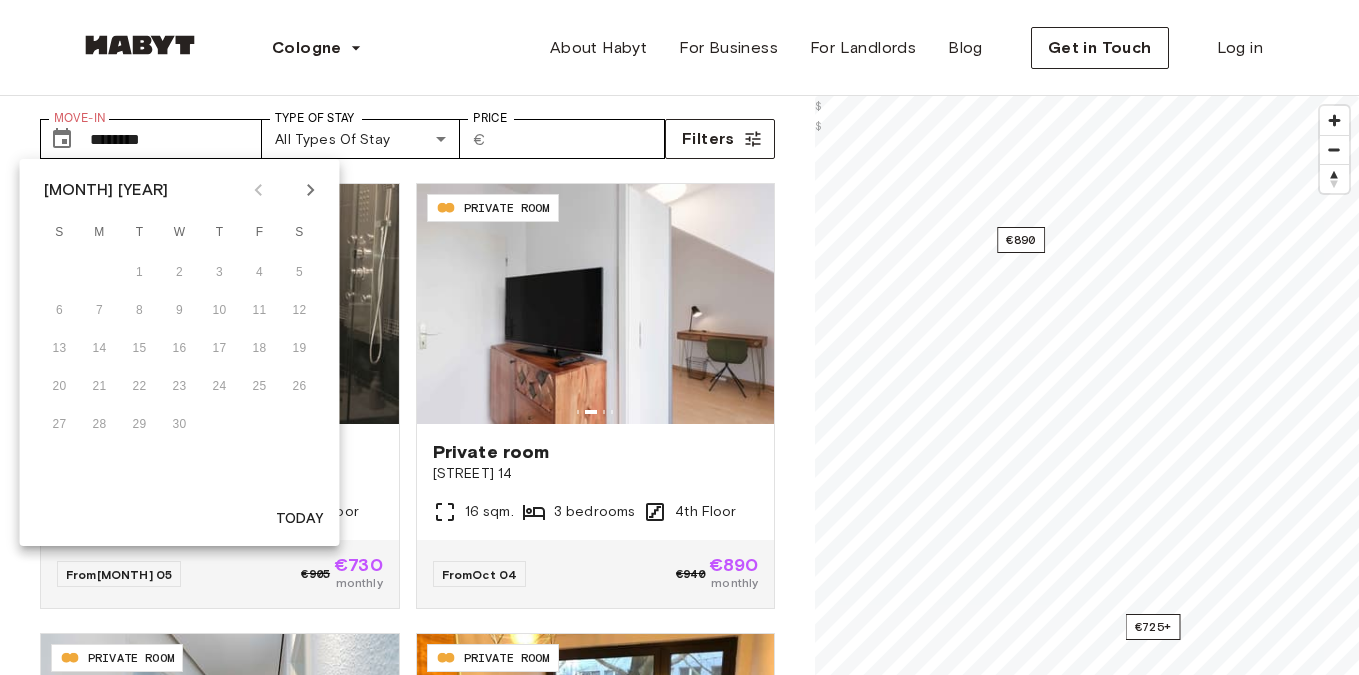 click on "1 2 3 4 5" at bounding box center [180, 273] 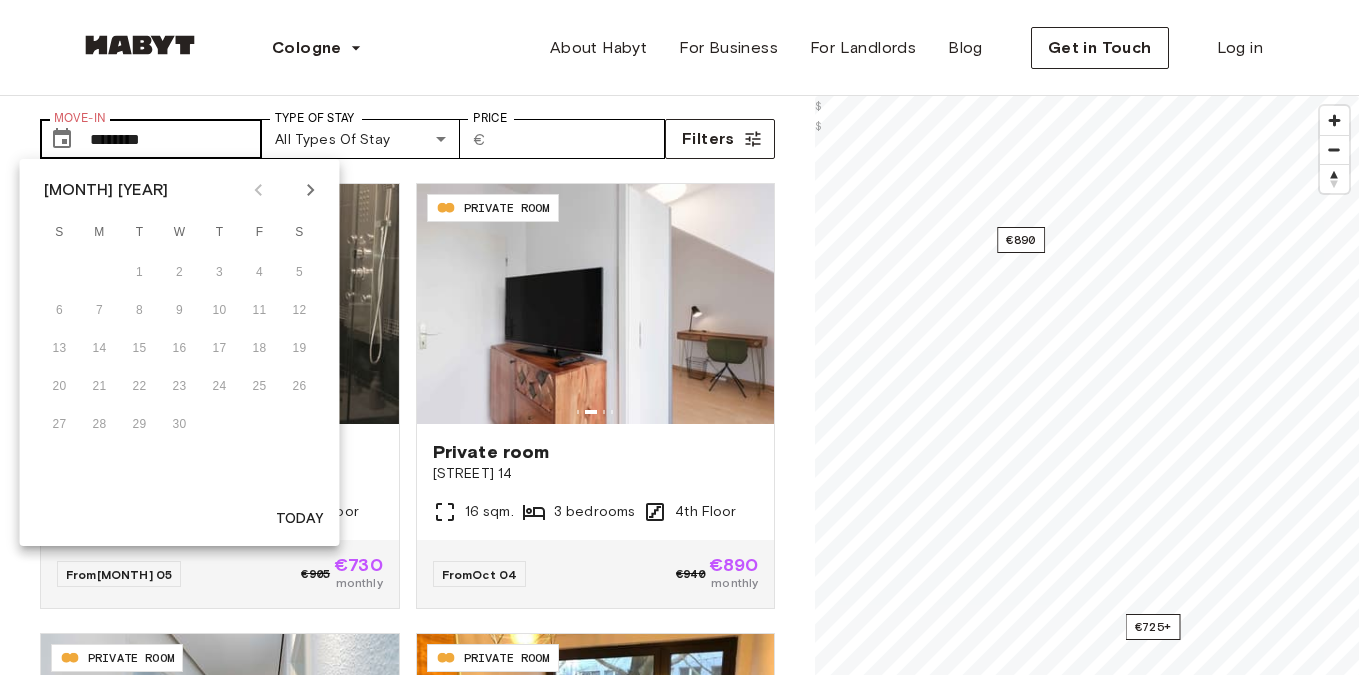 click on "********" at bounding box center [176, 139] 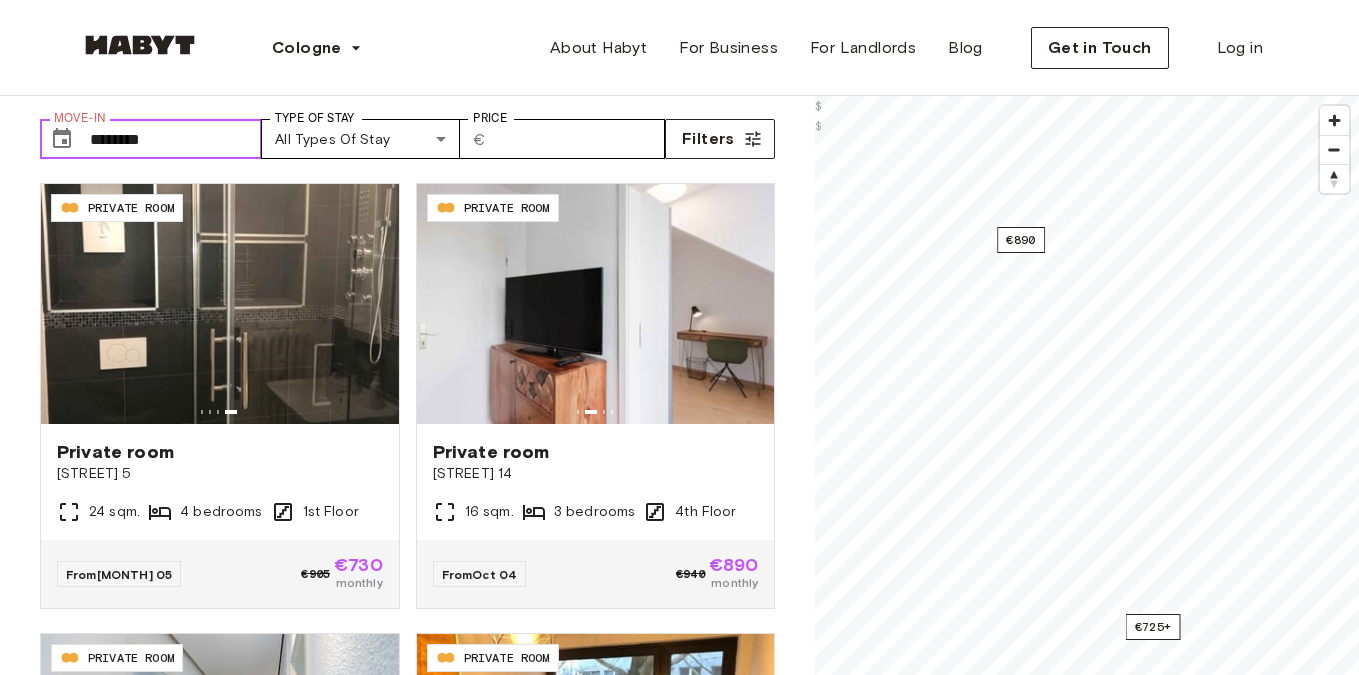 click on "********" at bounding box center [176, 139] 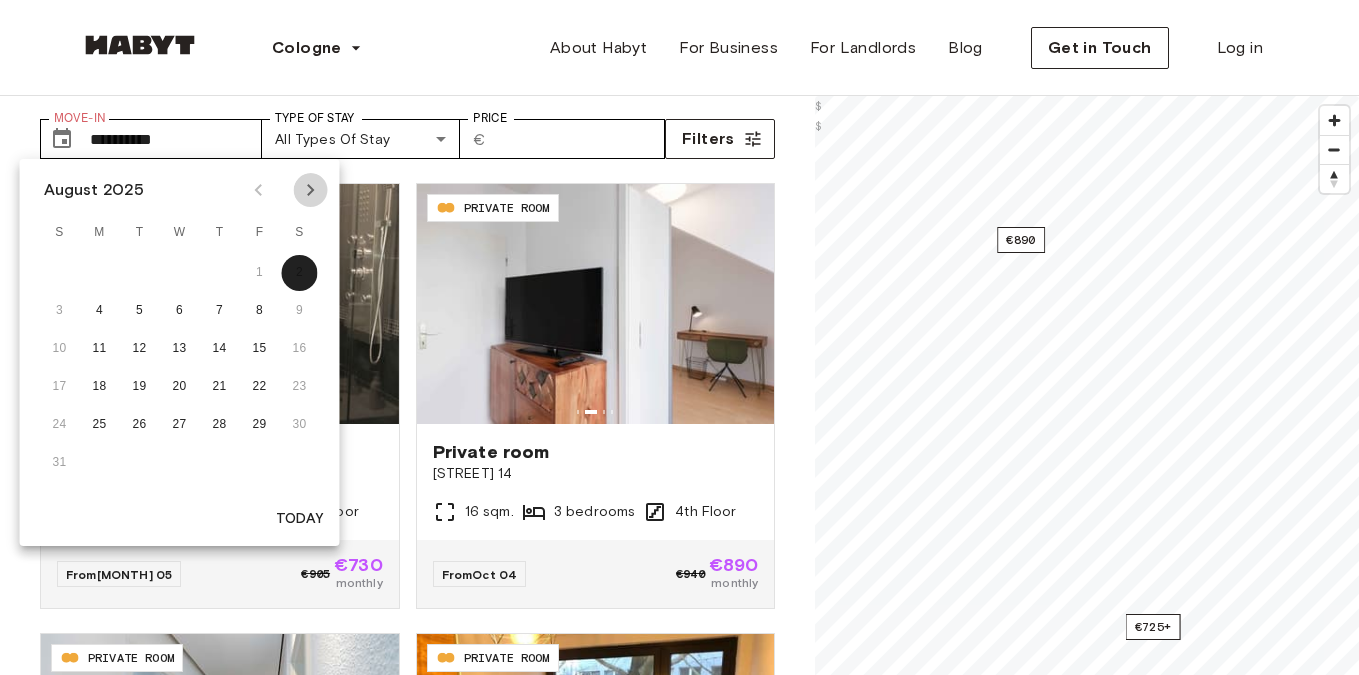 click 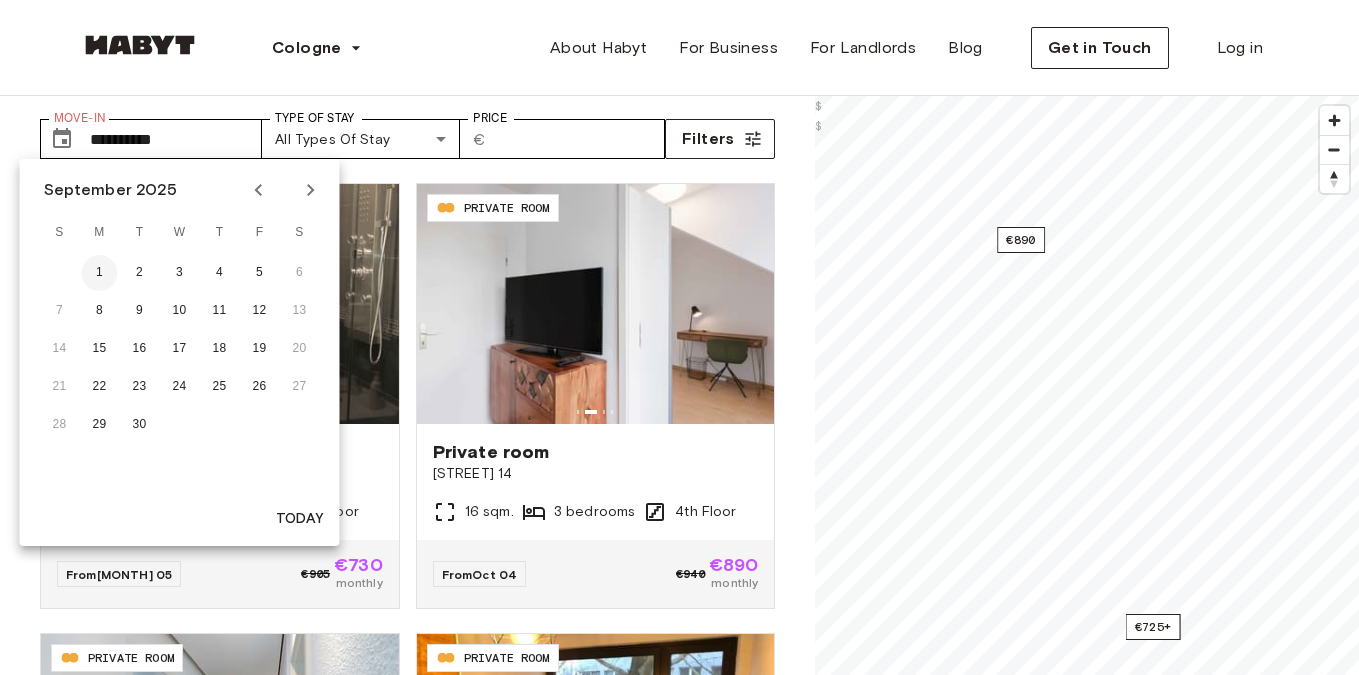 click on "1" at bounding box center (100, 273) 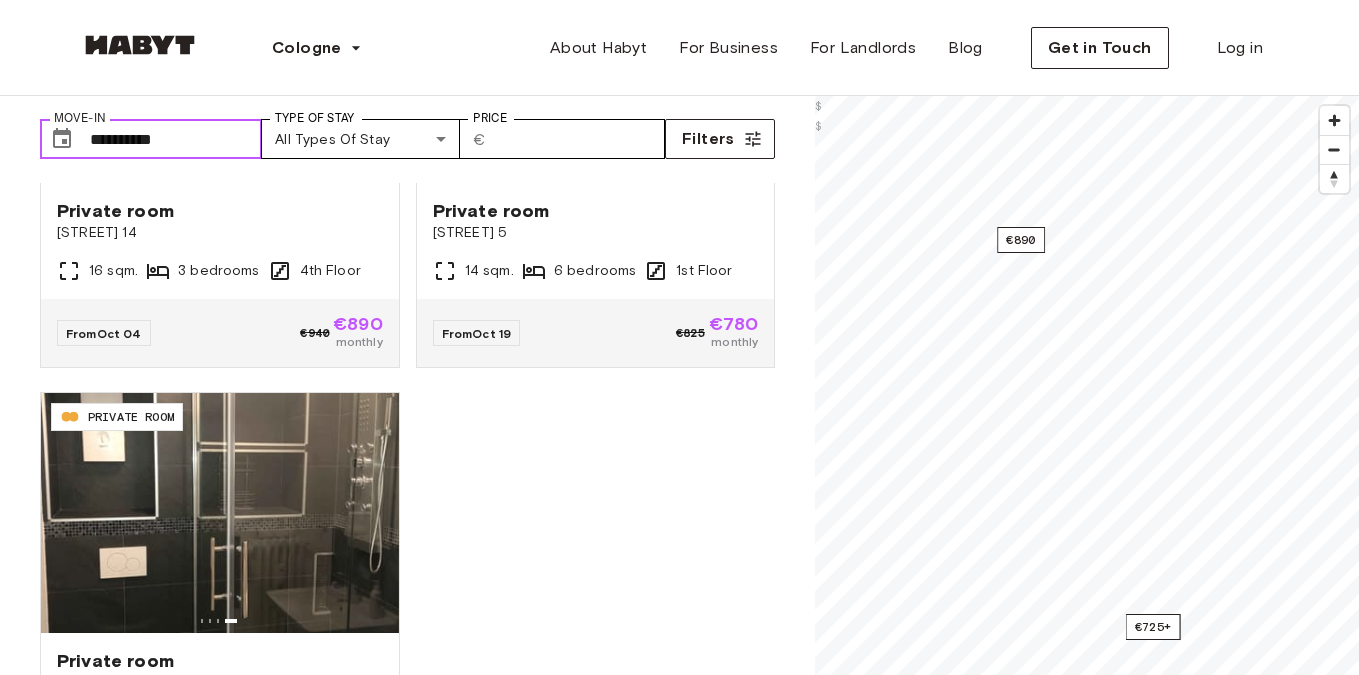 scroll, scrollTop: 241, scrollLeft: 0, axis: vertical 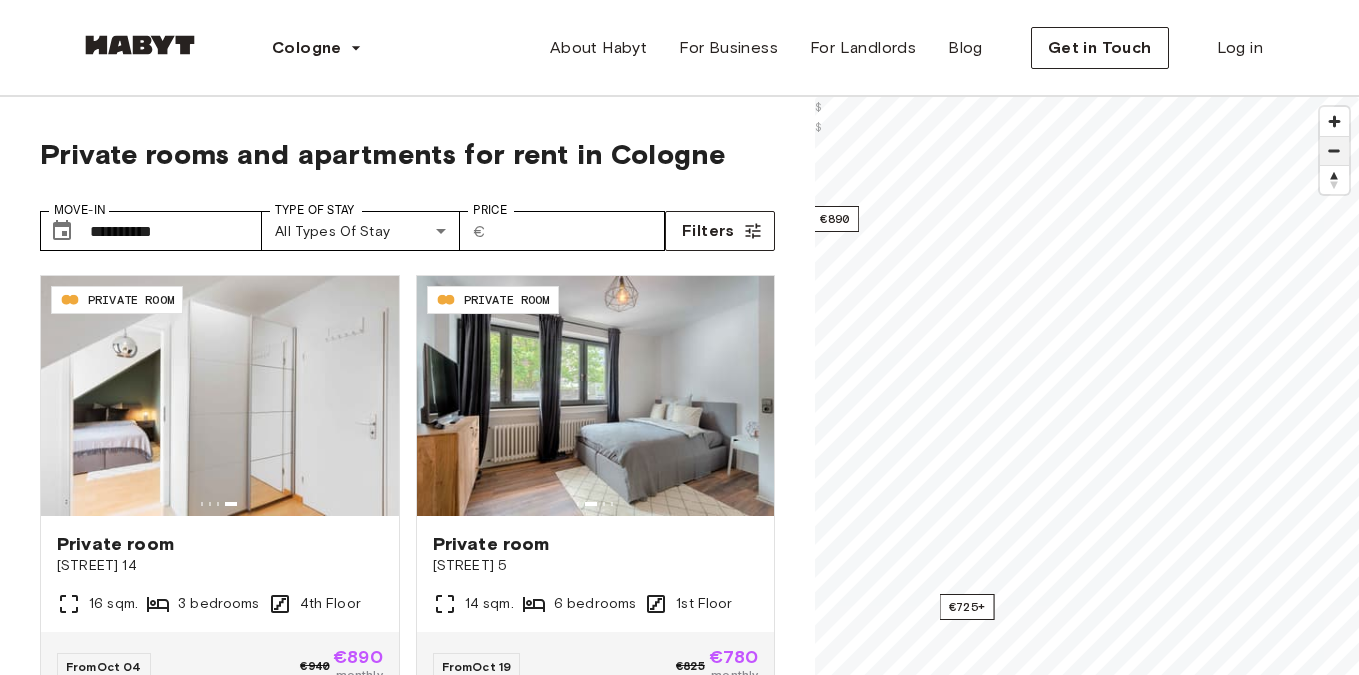 click at bounding box center [1334, 151] 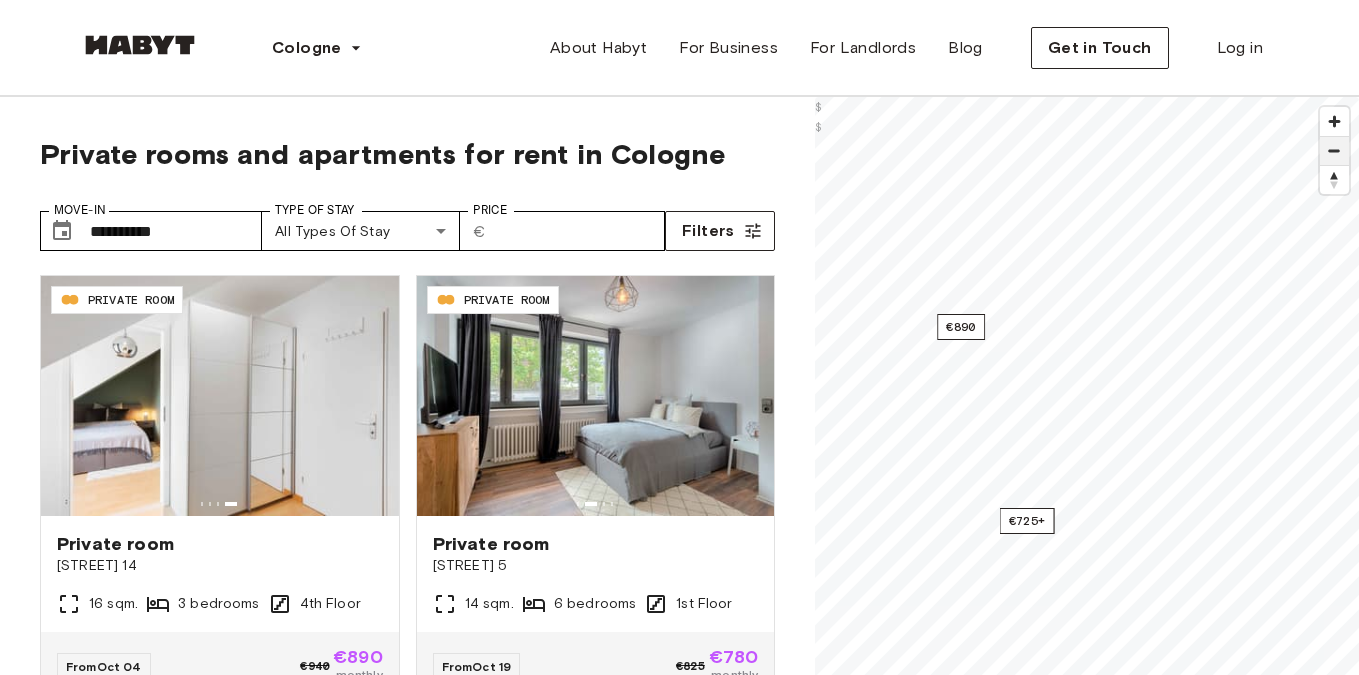 click at bounding box center [1334, 151] 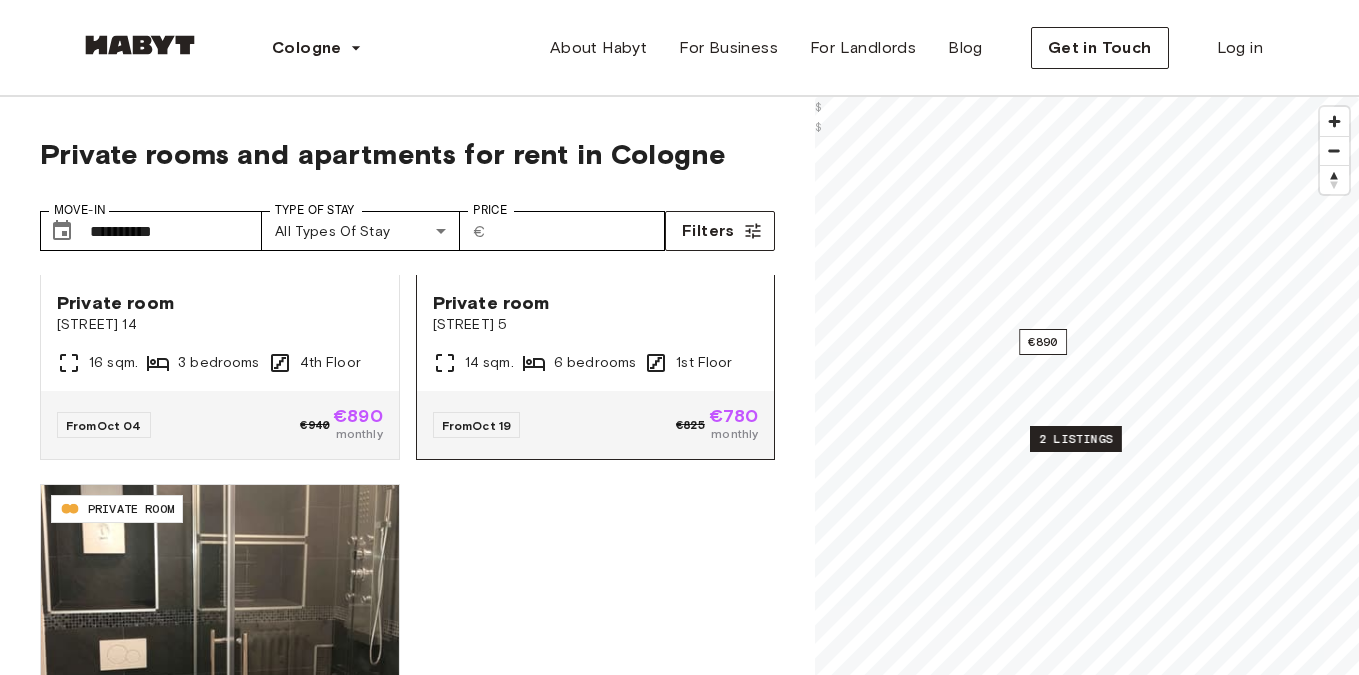 scroll, scrollTop: 241, scrollLeft: 0, axis: vertical 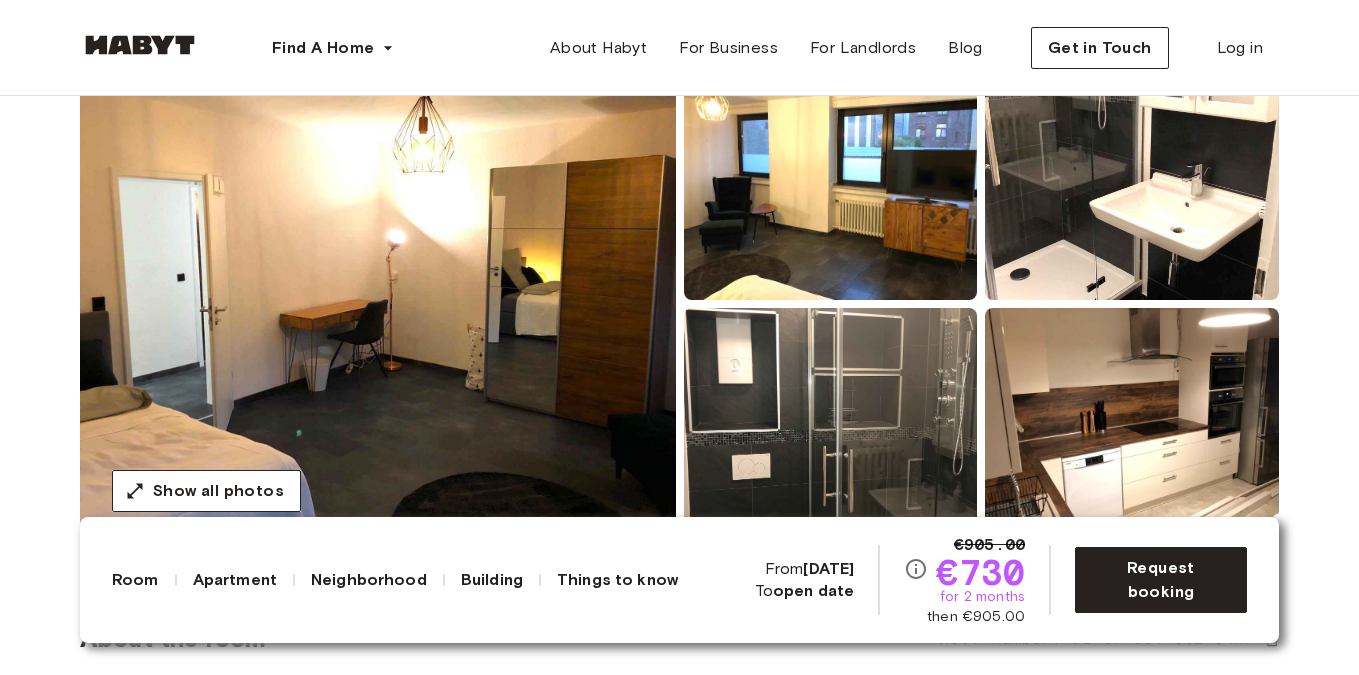 click at bounding box center [378, 304] 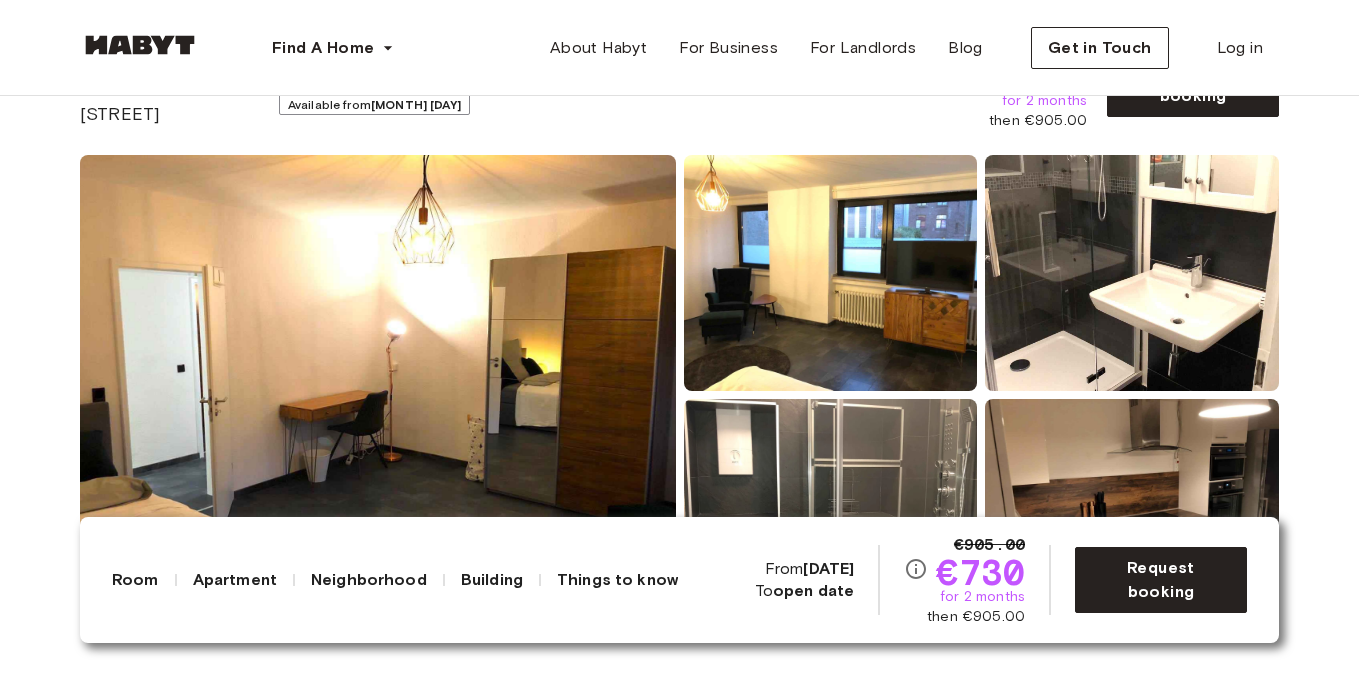 scroll, scrollTop: 0, scrollLeft: 0, axis: both 